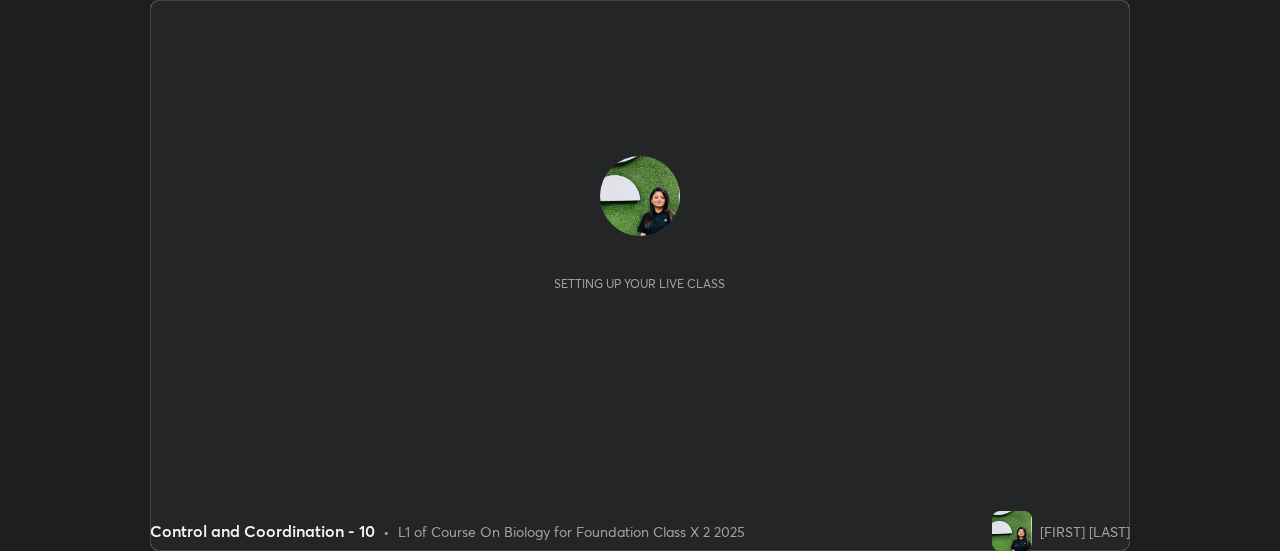 scroll, scrollTop: 0, scrollLeft: 0, axis: both 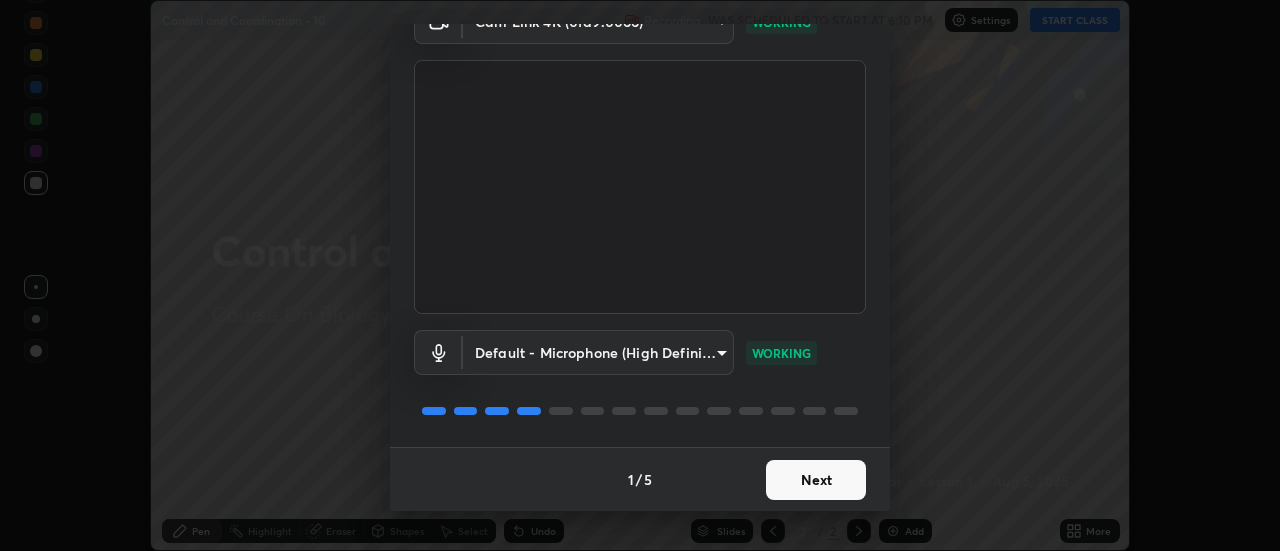 click on "Next" at bounding box center [816, 480] 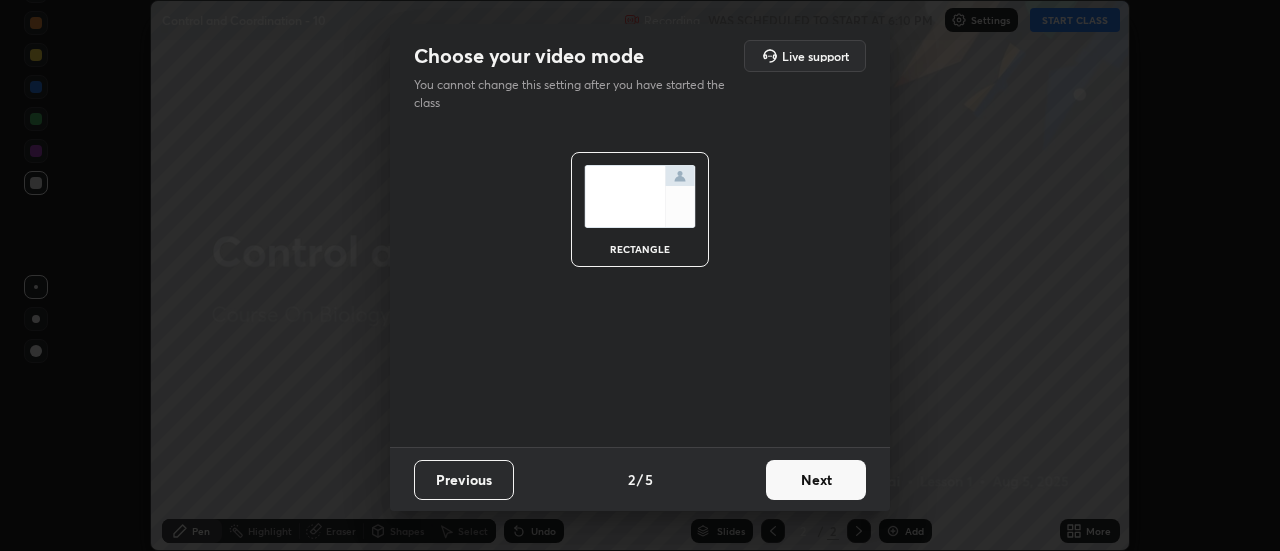 scroll, scrollTop: 0, scrollLeft: 0, axis: both 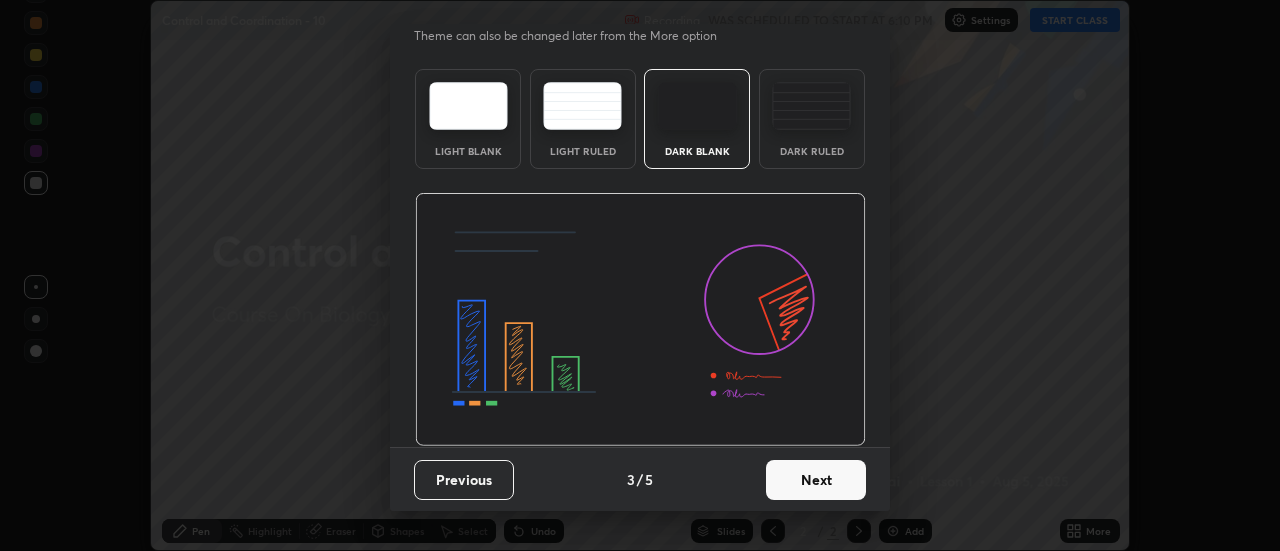 click on "Next" at bounding box center (816, 480) 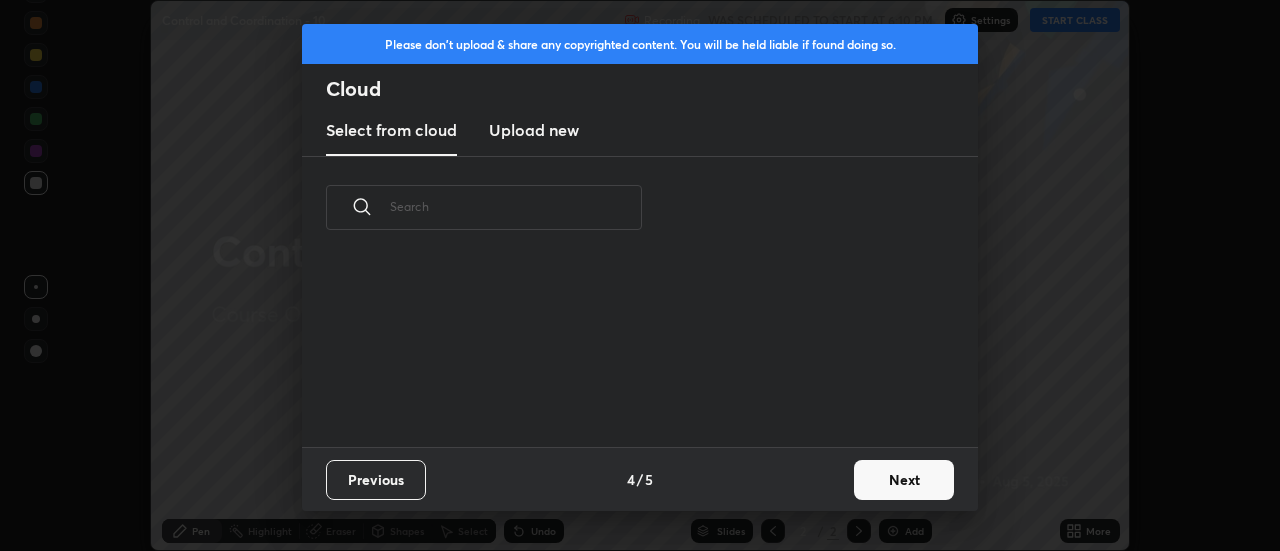 scroll, scrollTop: 0, scrollLeft: 0, axis: both 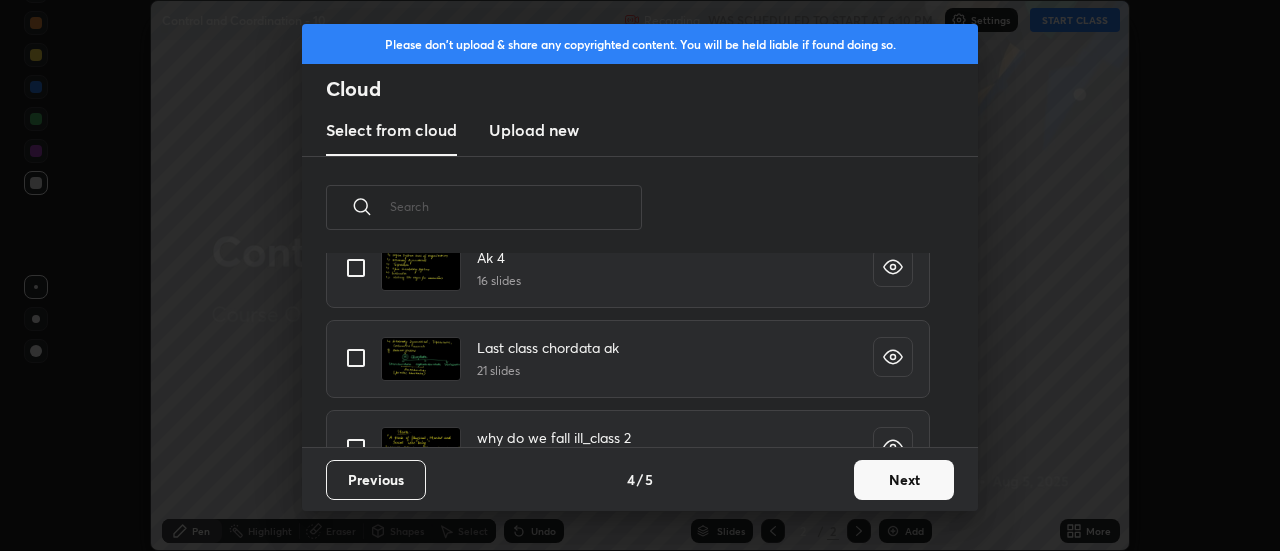 click on "Next" at bounding box center (904, 480) 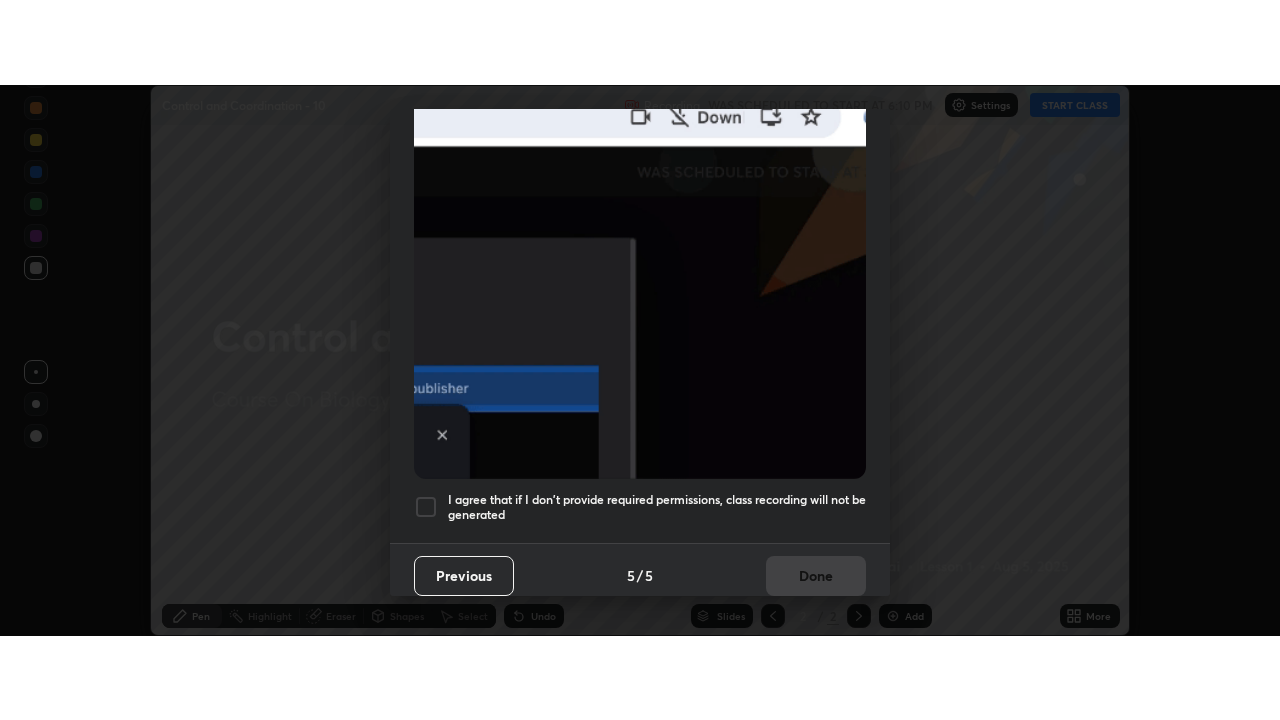 scroll, scrollTop: 513, scrollLeft: 0, axis: vertical 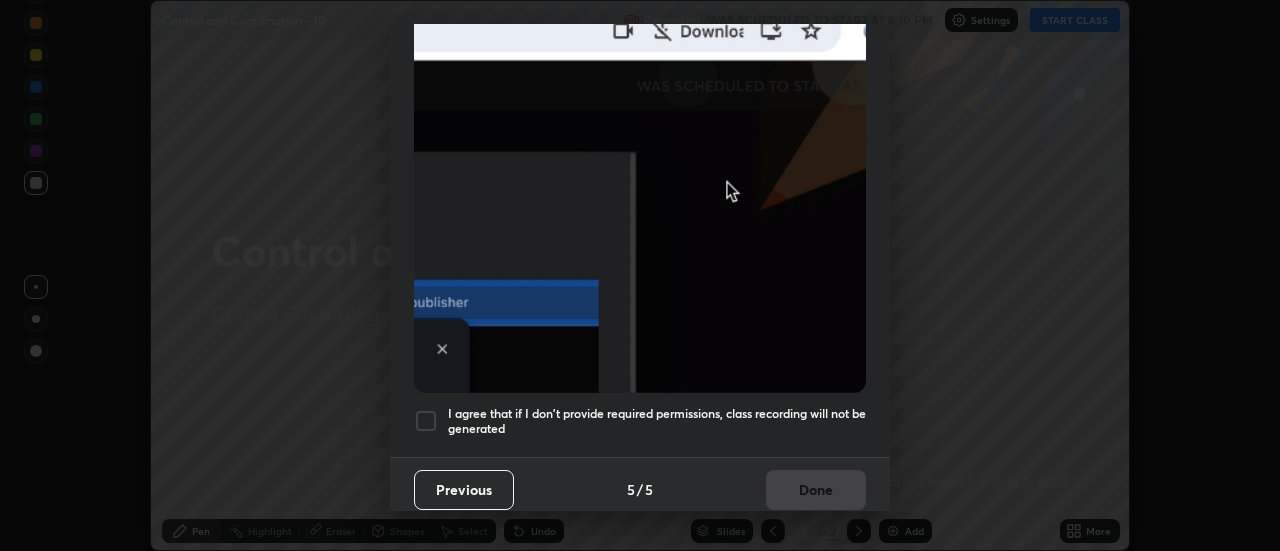 click at bounding box center (426, 421) 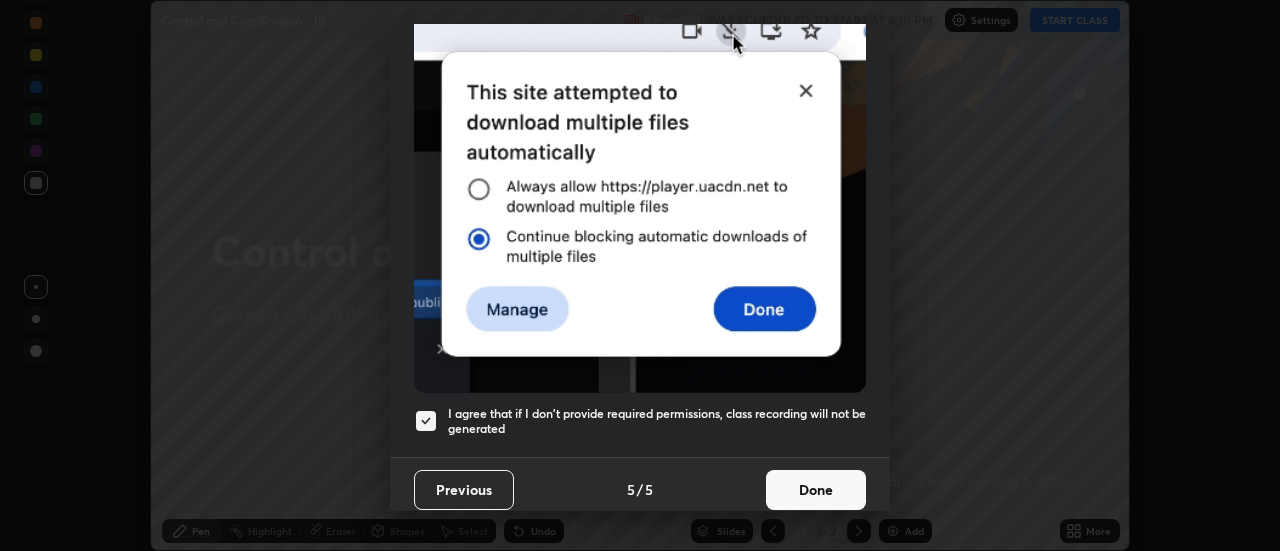 click on "Done" at bounding box center [816, 490] 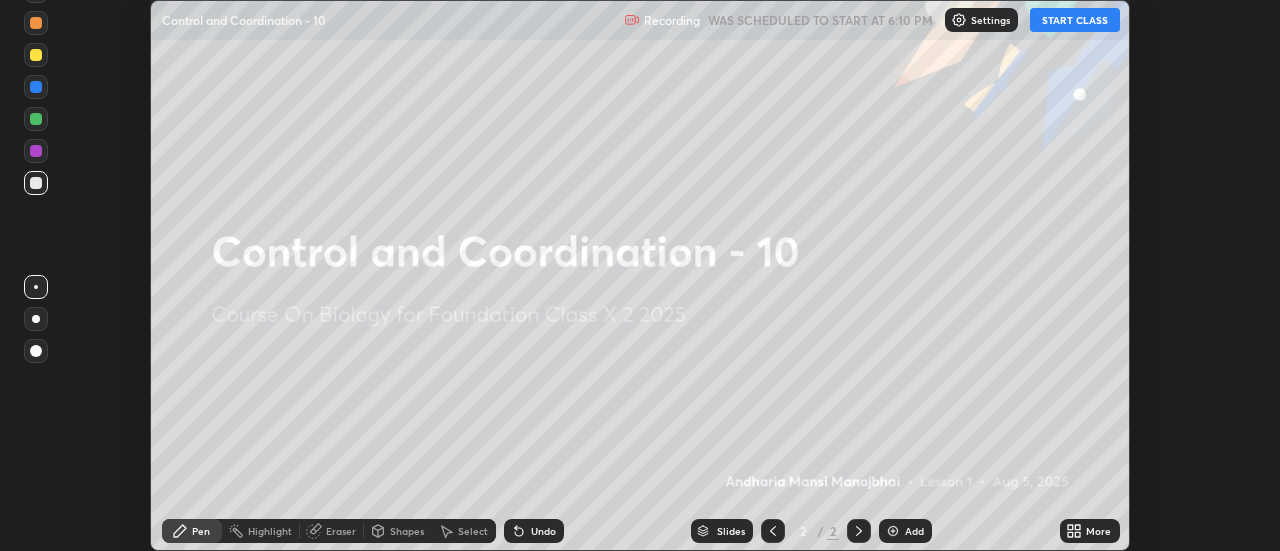 click on "Setting up your live class" at bounding box center (640, 275) 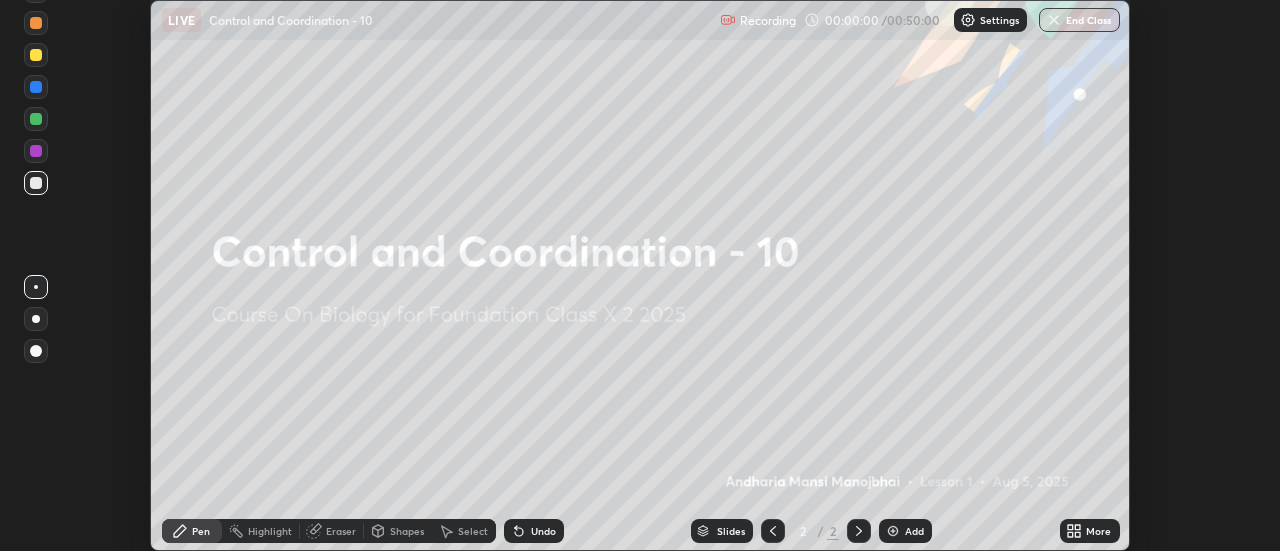click on "More" at bounding box center [1090, 531] 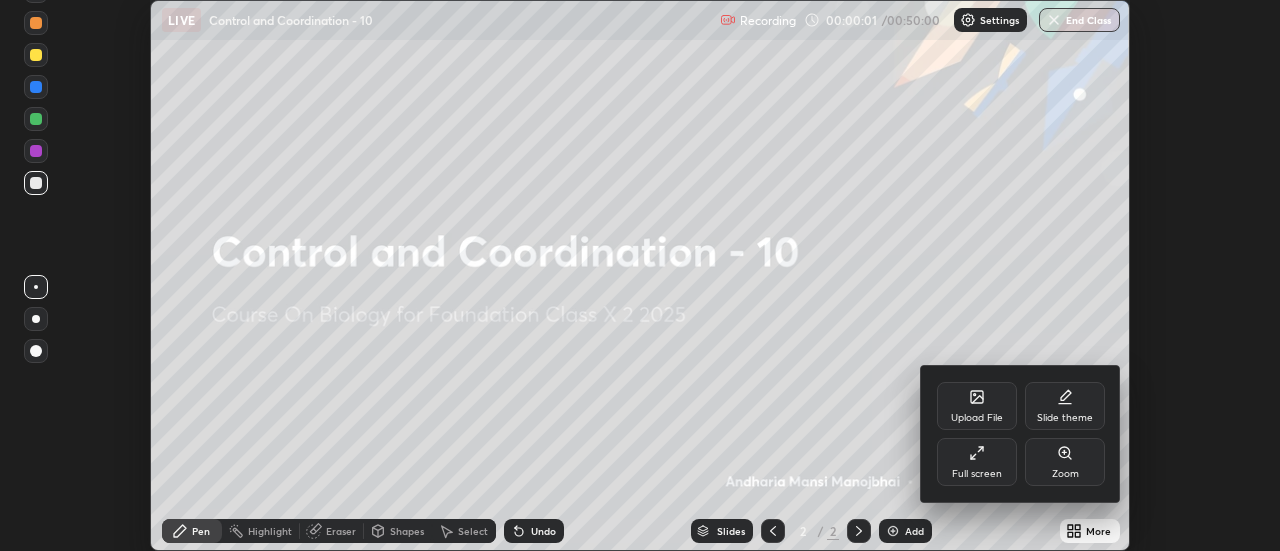 click on "Full screen" at bounding box center [977, 462] 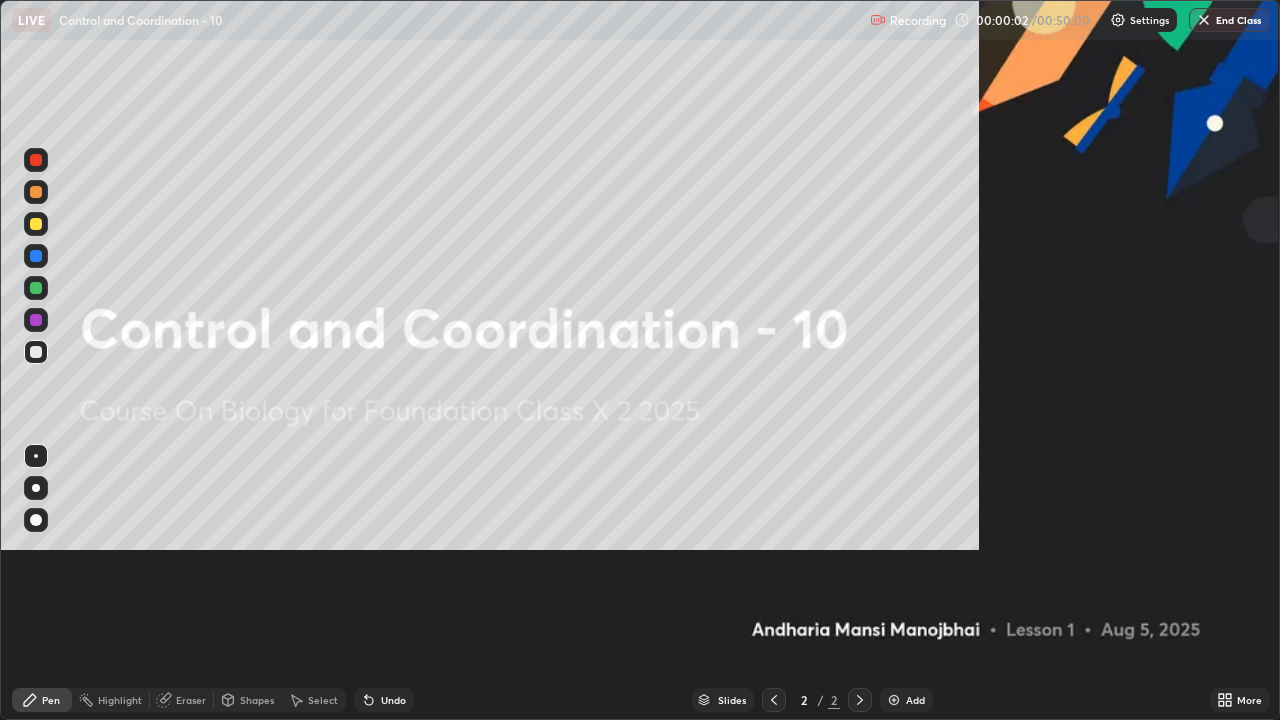 scroll, scrollTop: 99280, scrollLeft: 98720, axis: both 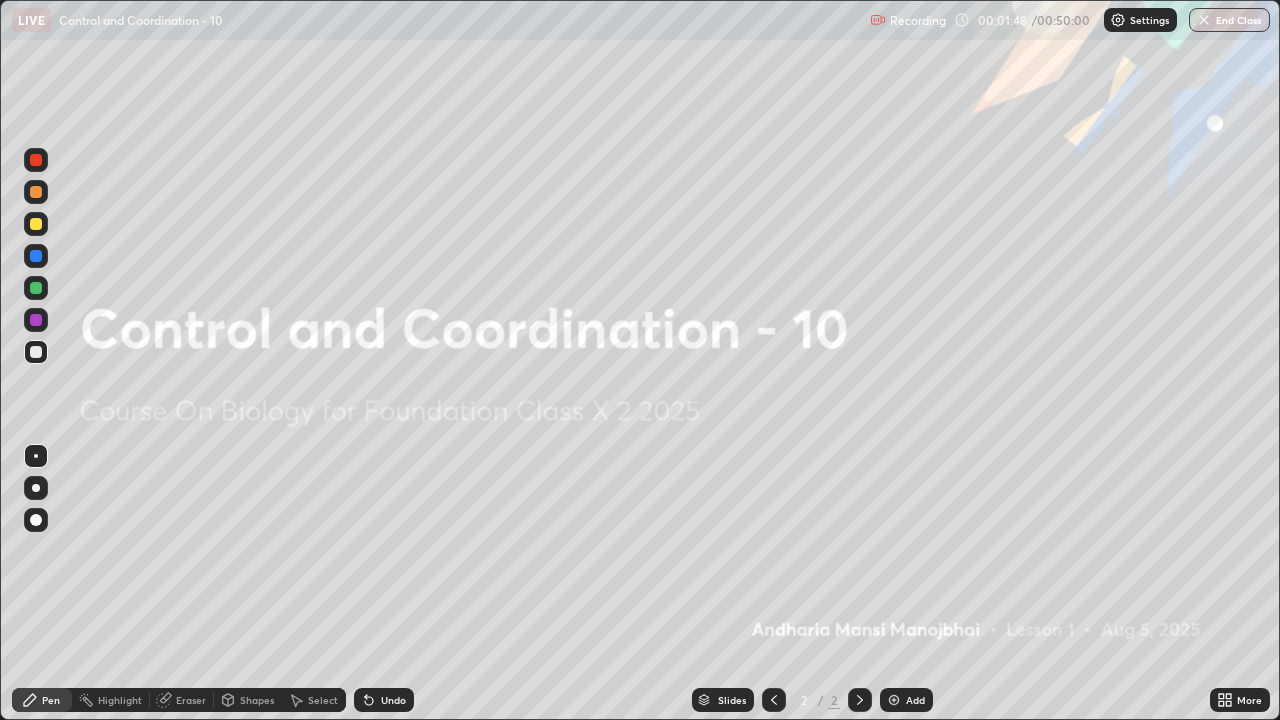 click on "Add" at bounding box center (915, 700) 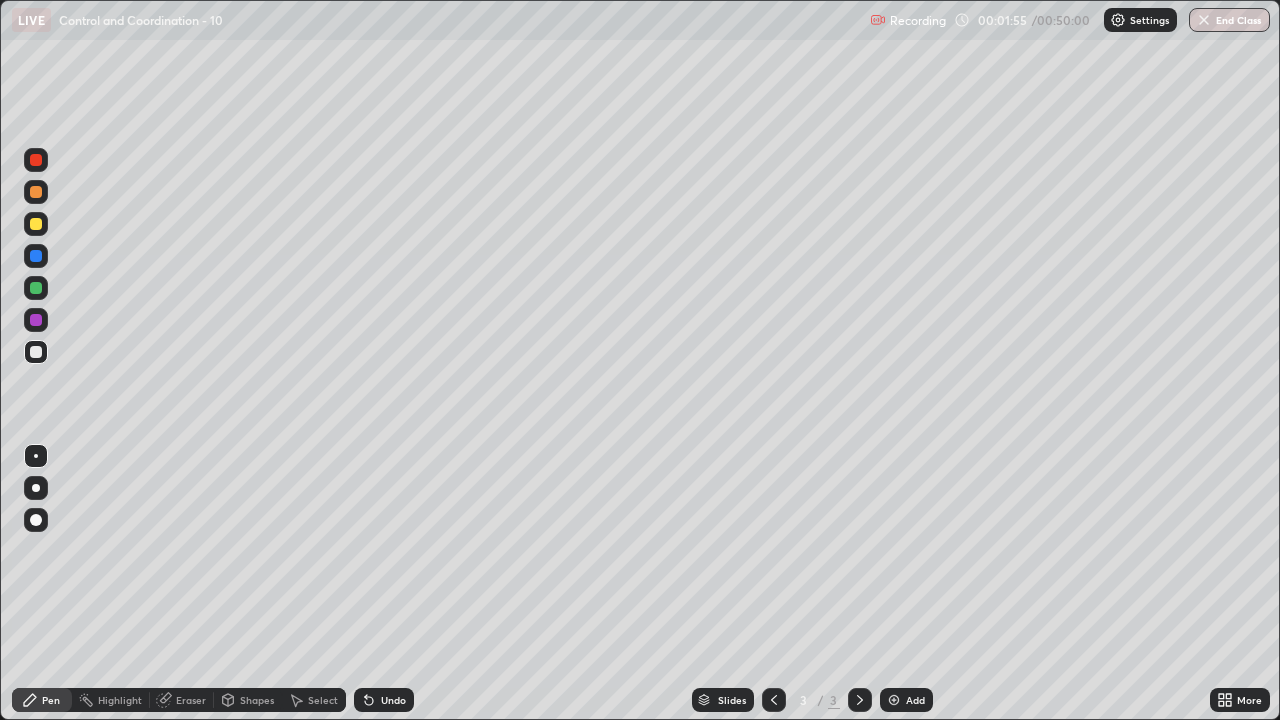 click at bounding box center (36, 224) 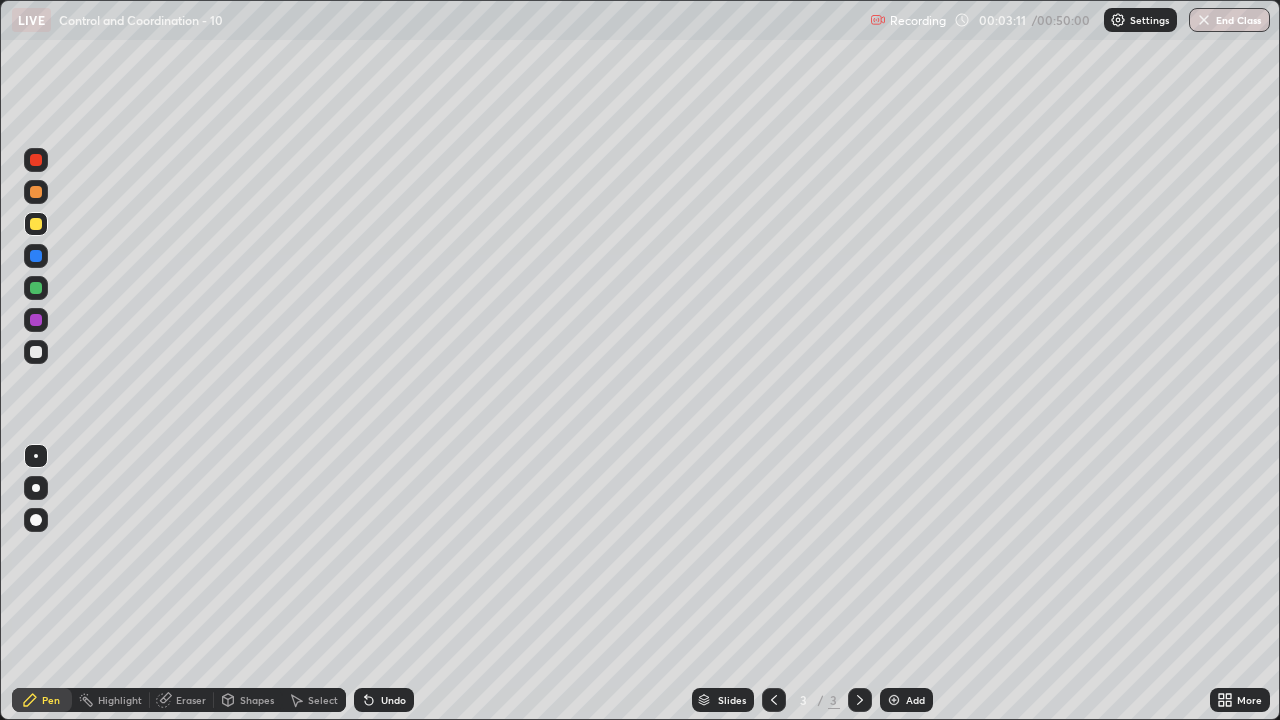 click at bounding box center (36, 488) 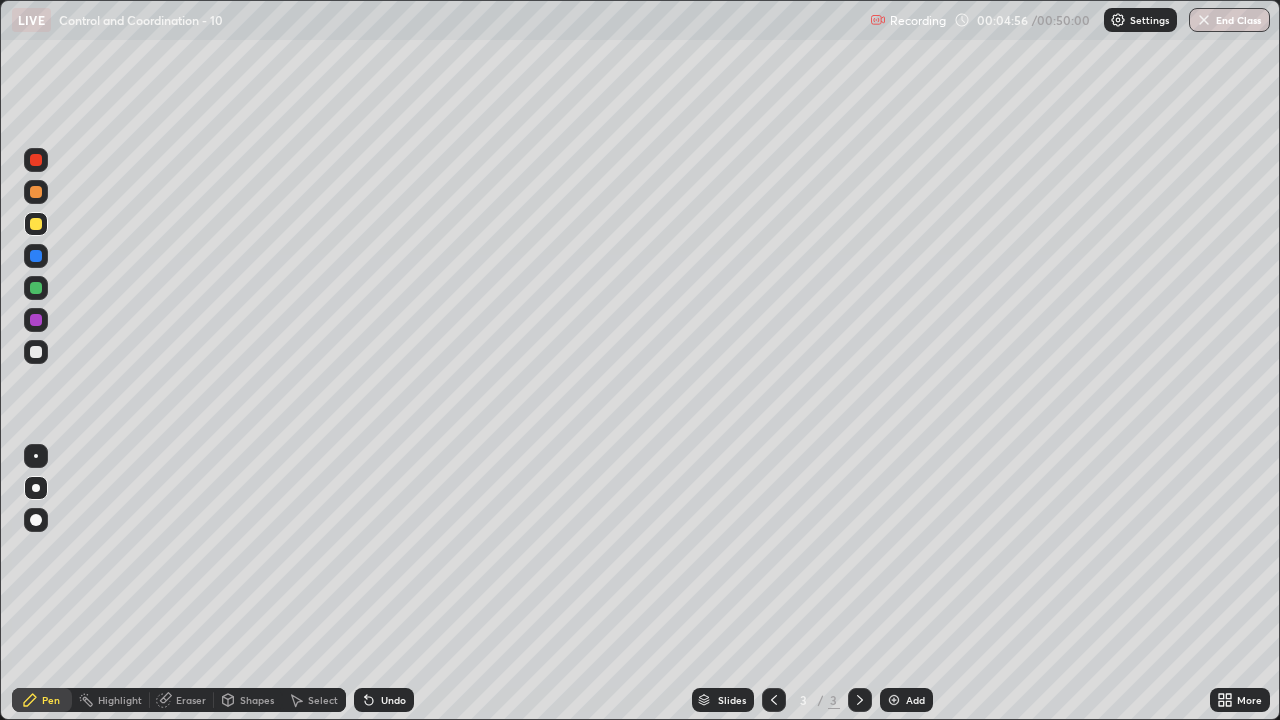 click on "Eraser" at bounding box center [191, 700] 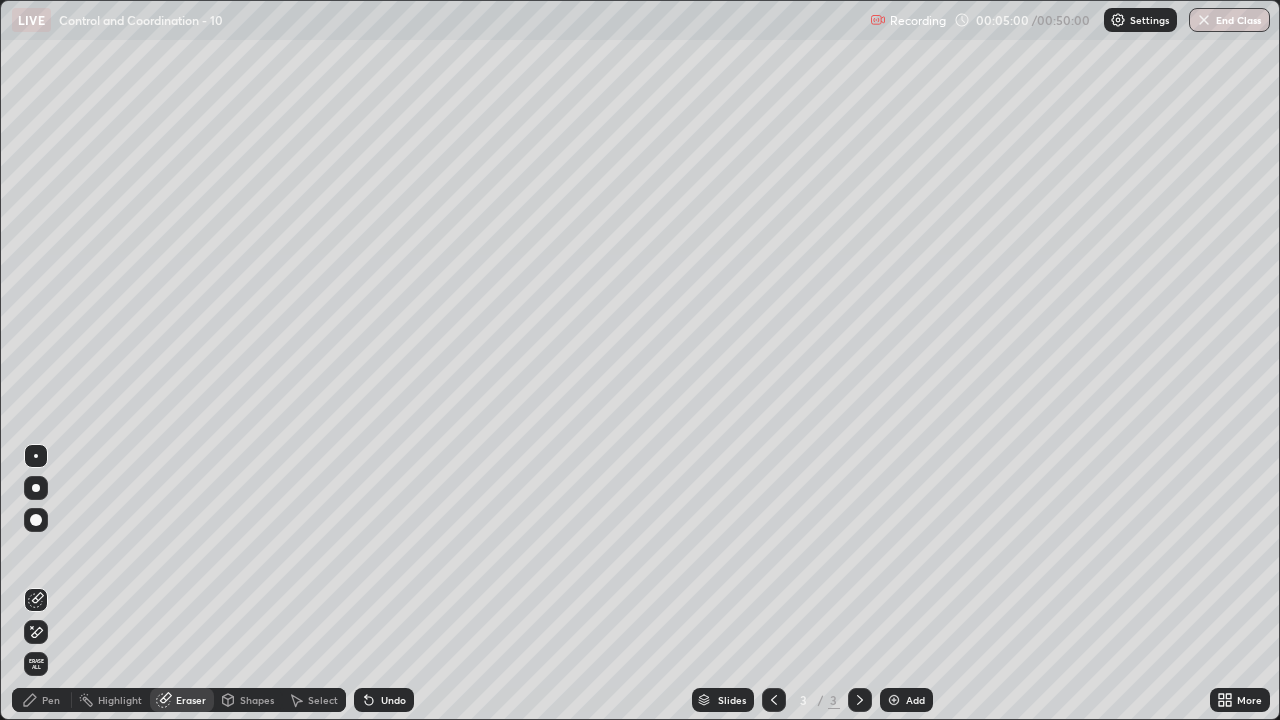 click on "Pen" at bounding box center [51, 700] 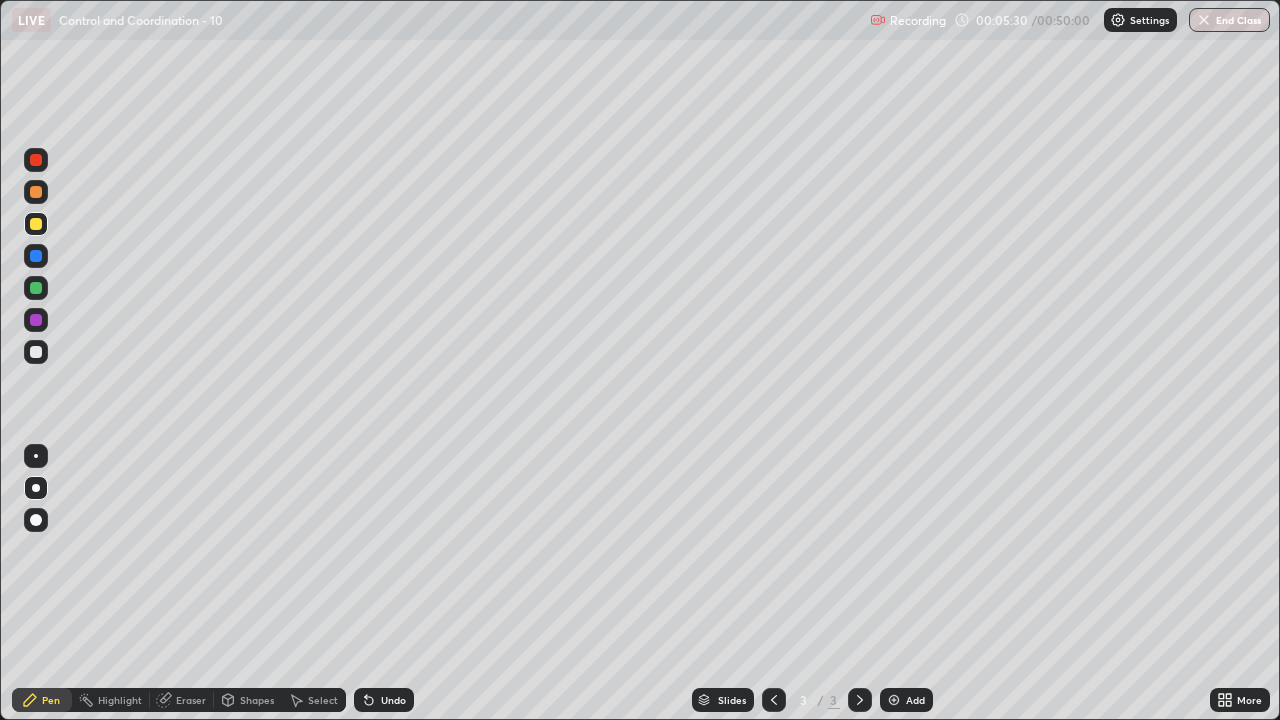click at bounding box center [36, 352] 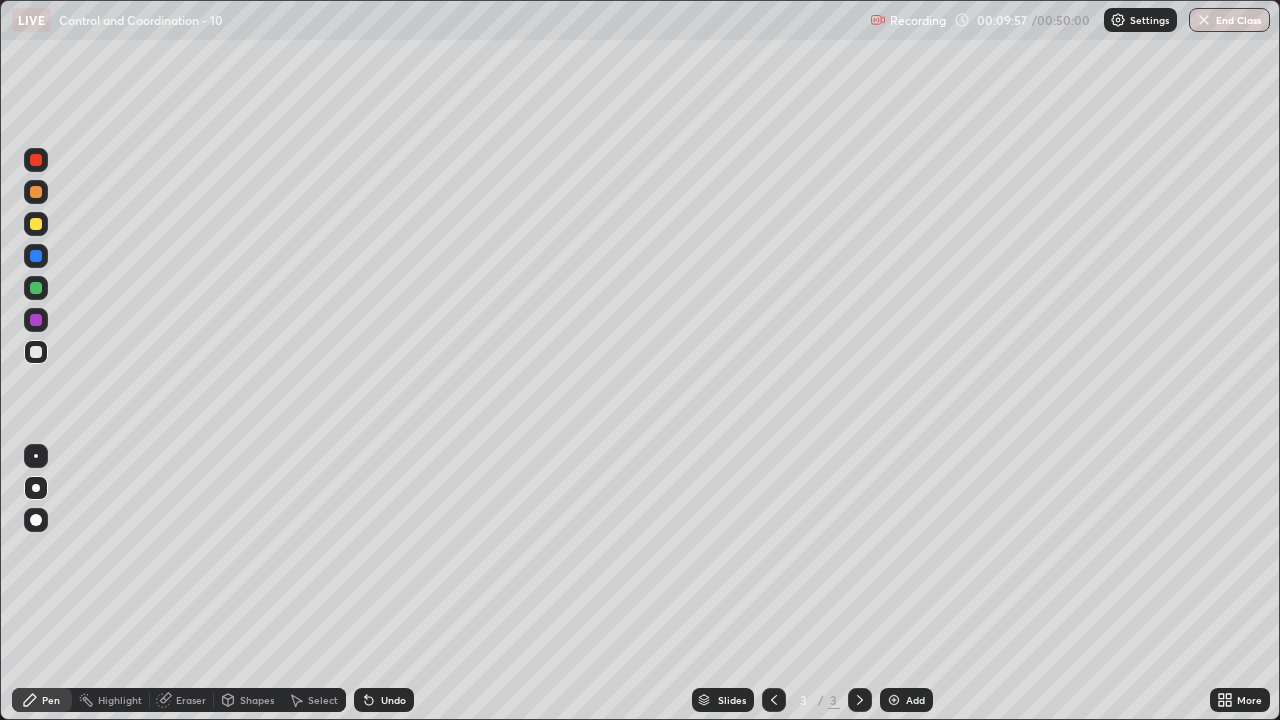 click on "Add" at bounding box center [906, 700] 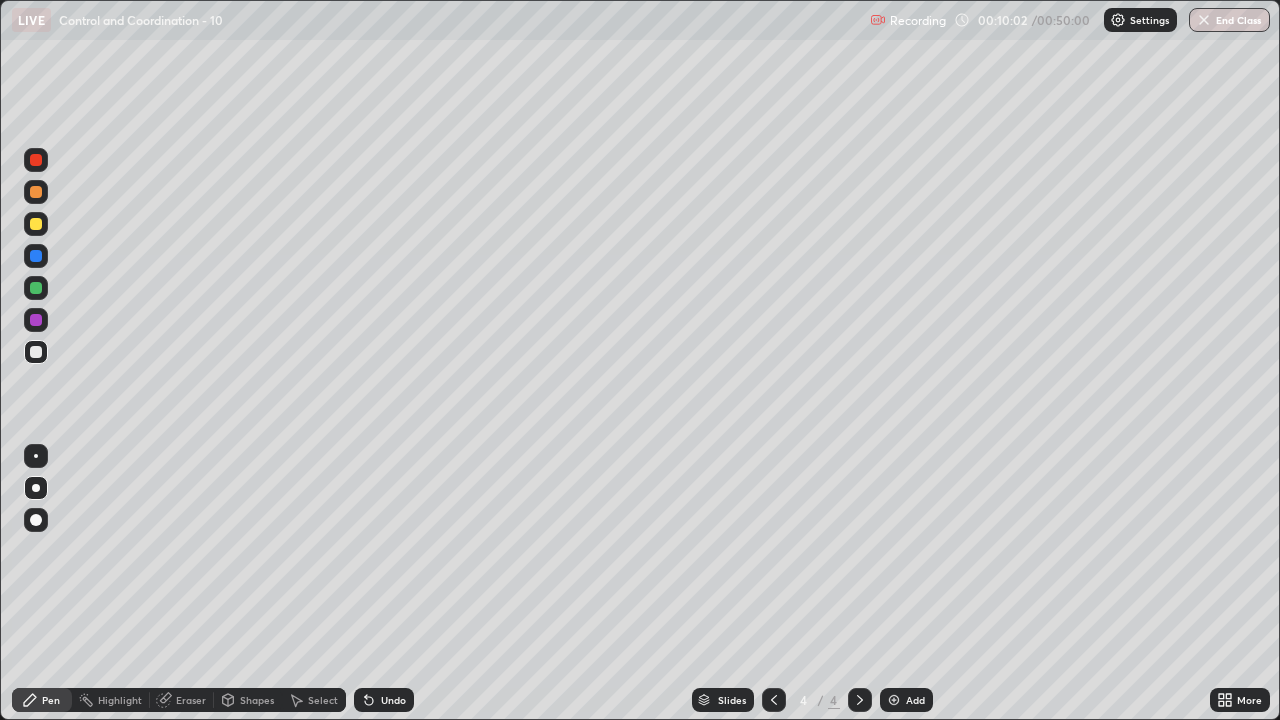 click 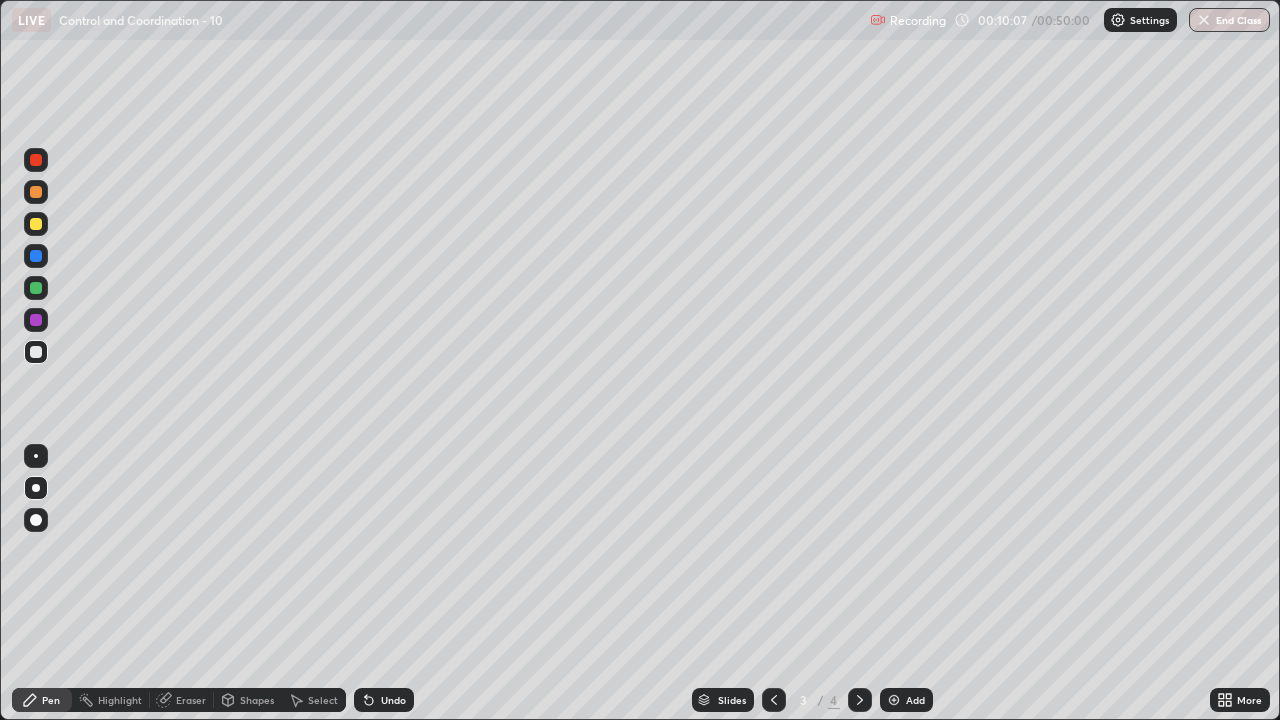 click 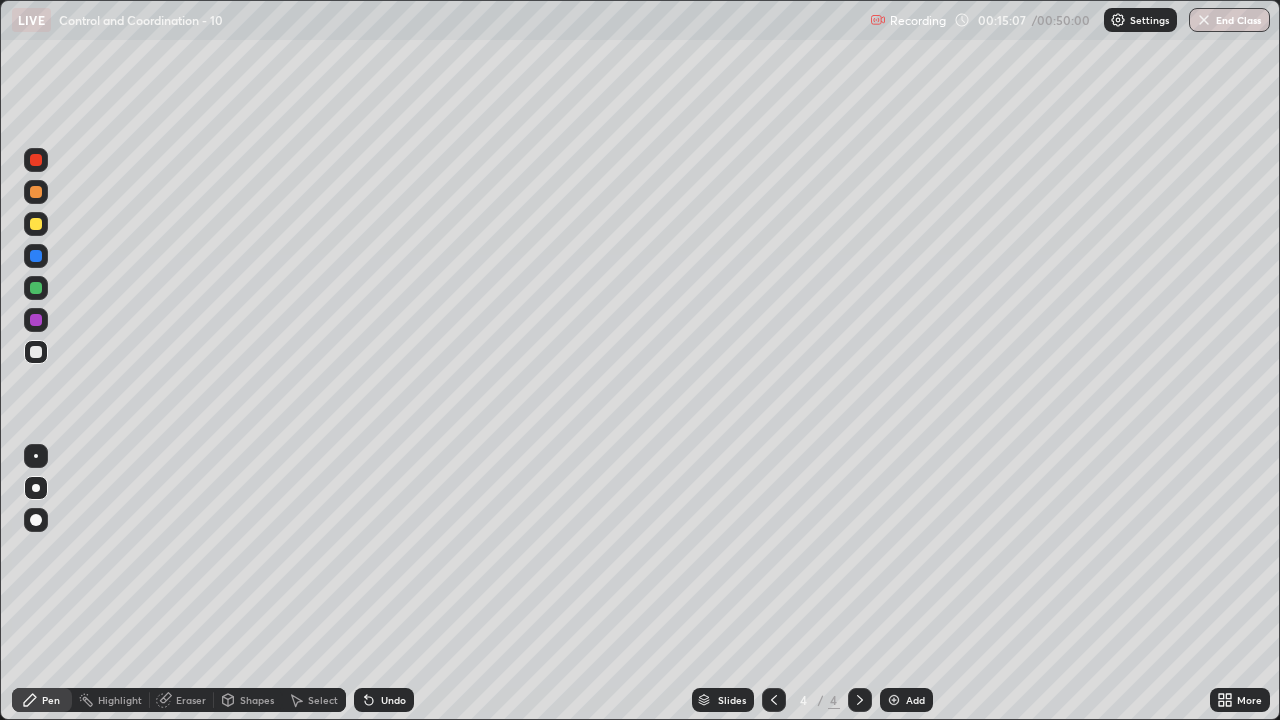 click on "Eraser" at bounding box center (191, 700) 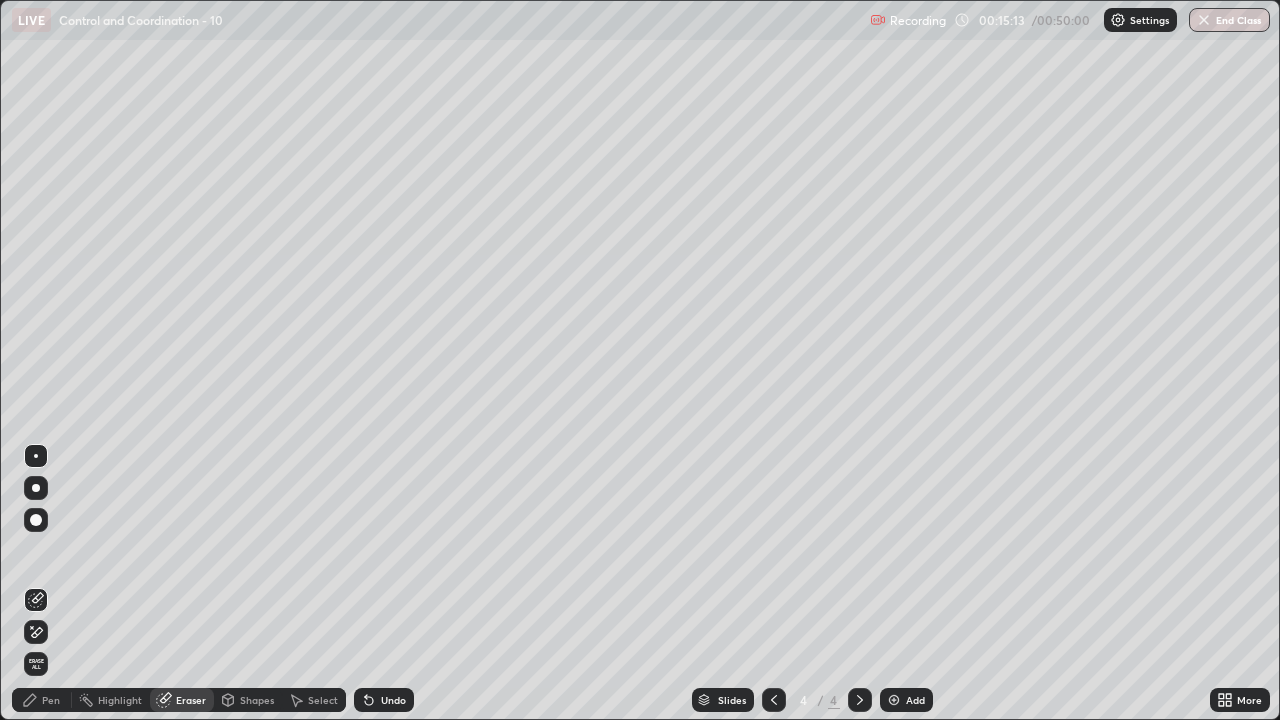 click on "Pen" at bounding box center [51, 700] 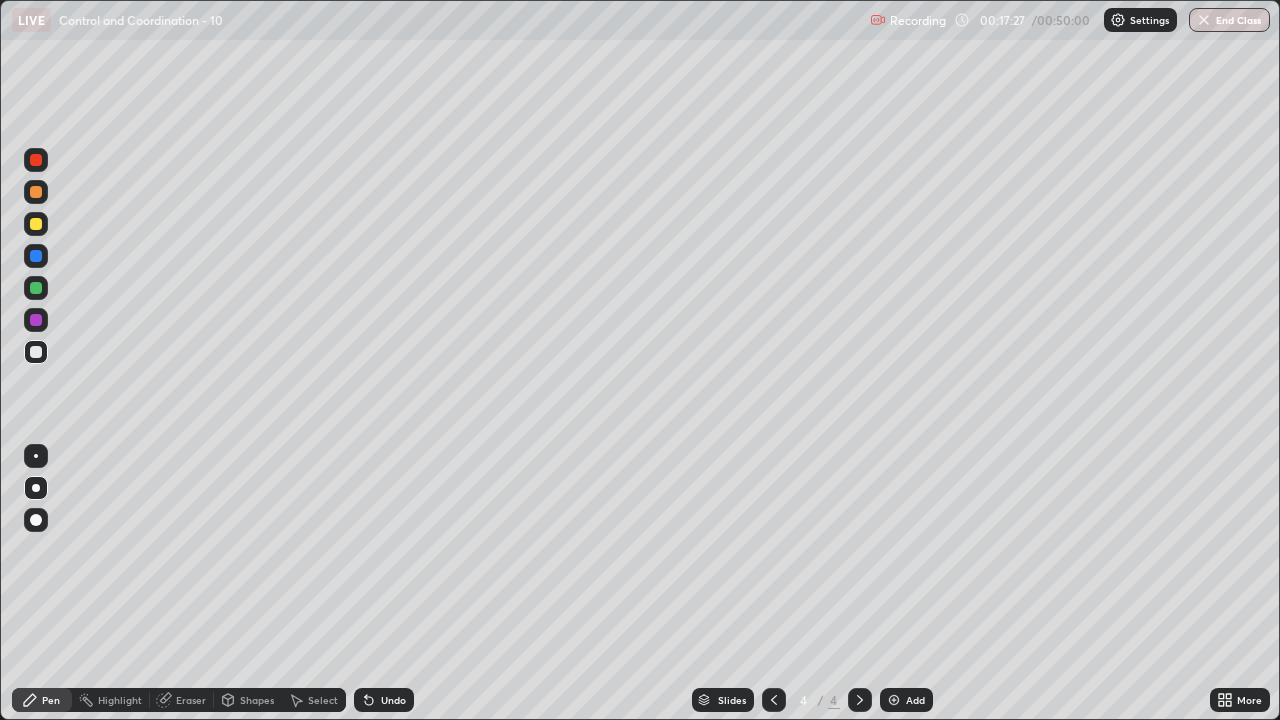 click on "Add" at bounding box center (906, 700) 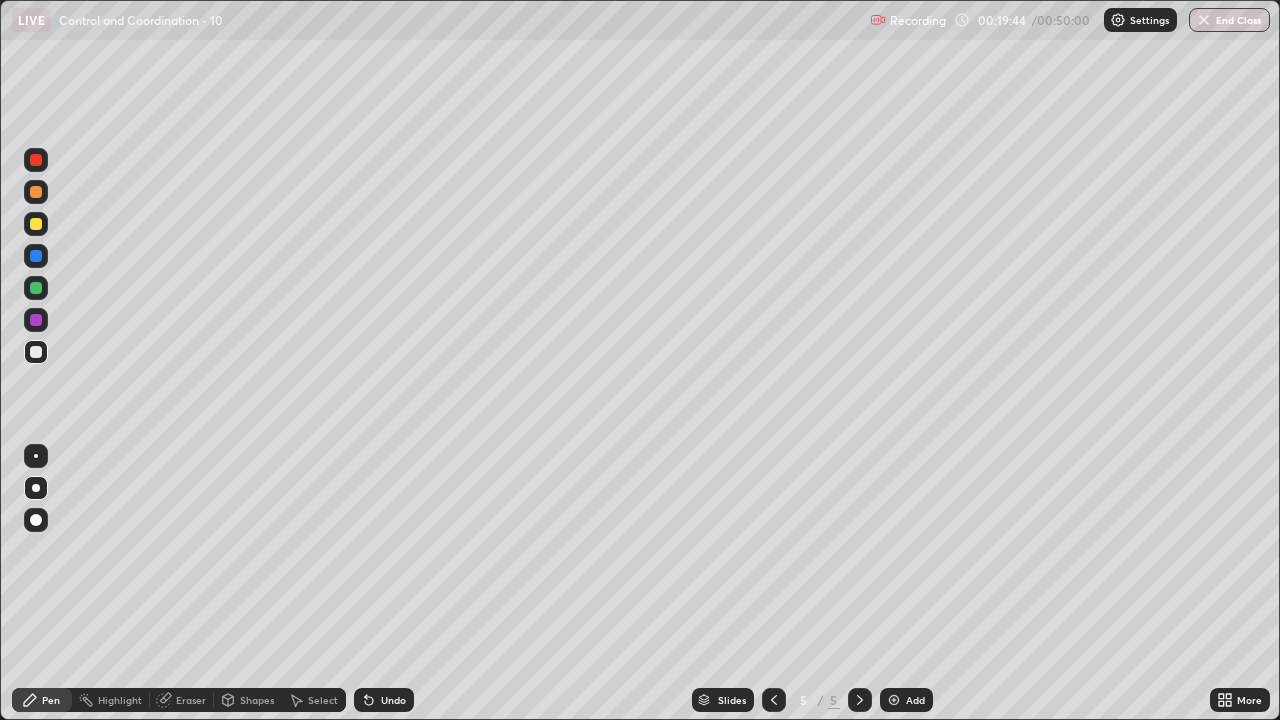 click at bounding box center (36, 224) 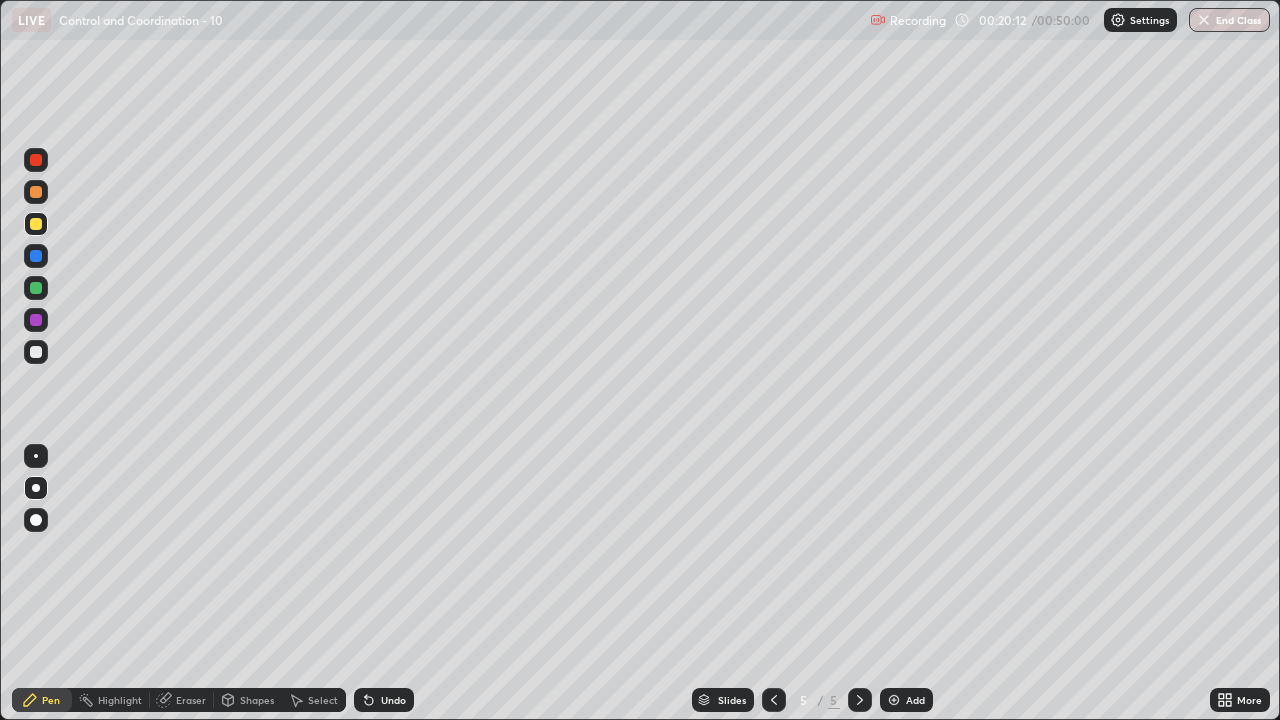 click at bounding box center [36, 352] 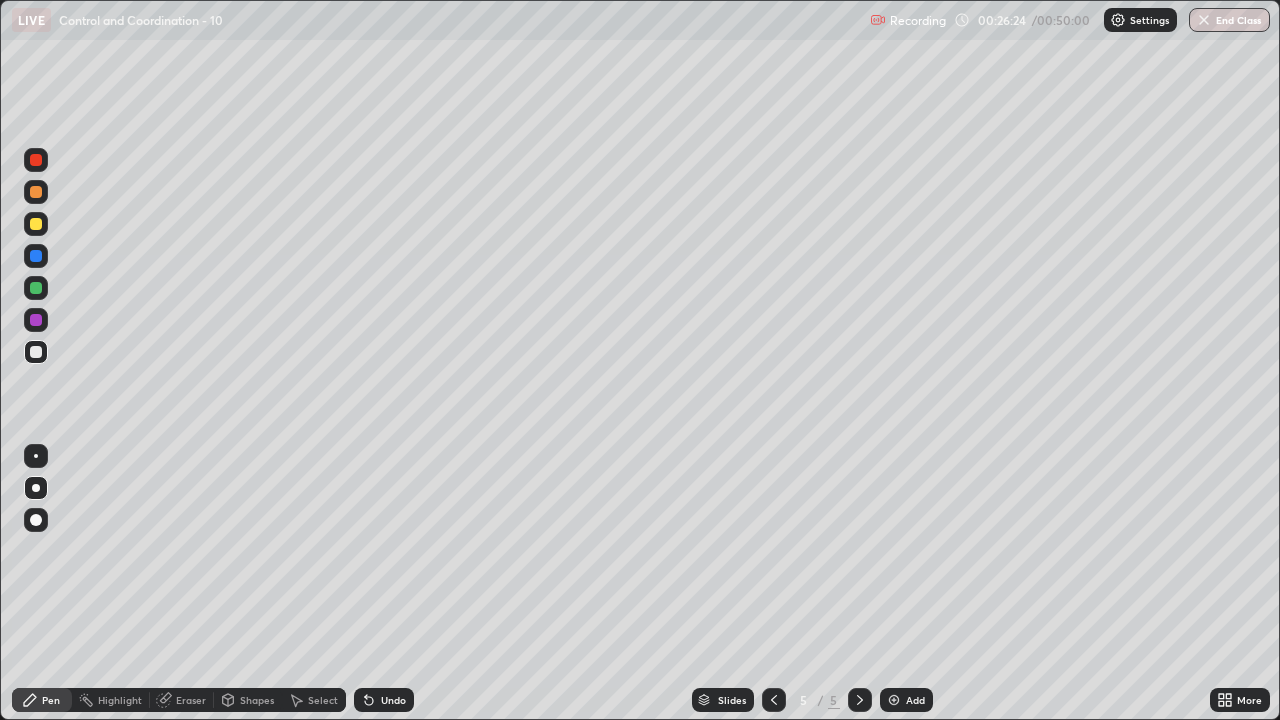 click on "Eraser" at bounding box center (191, 700) 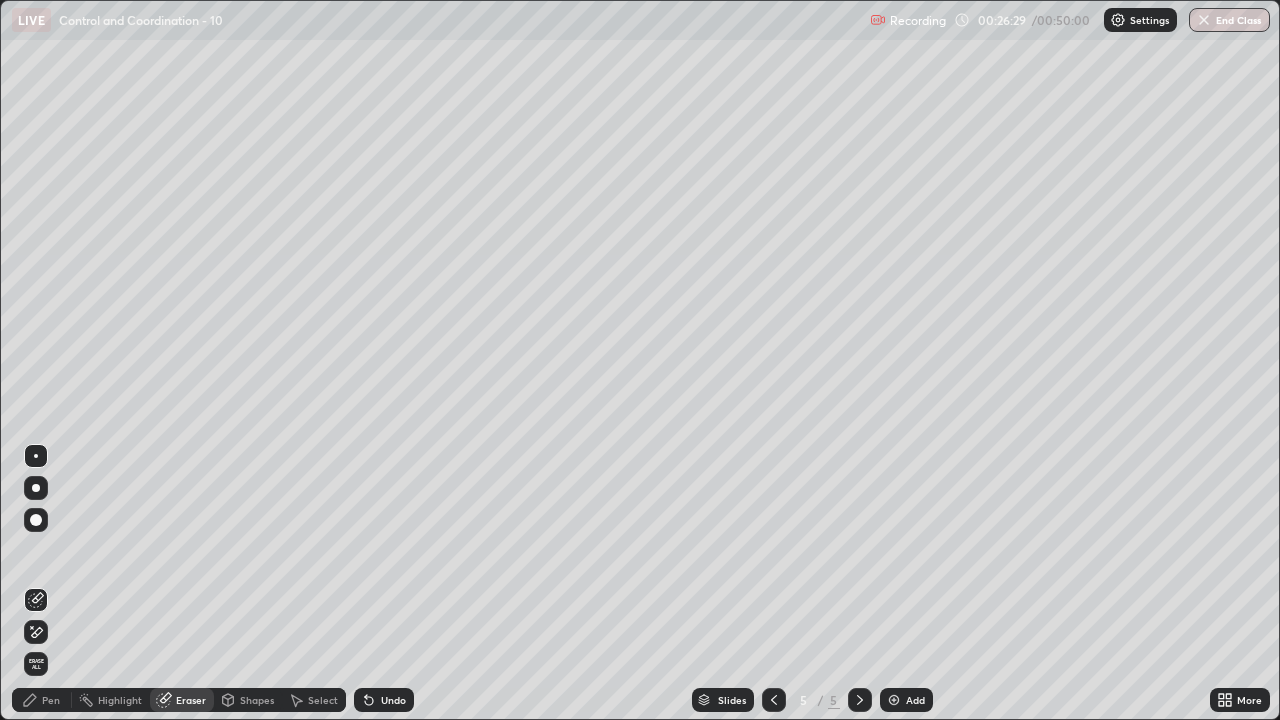 click on "Pen" at bounding box center [51, 700] 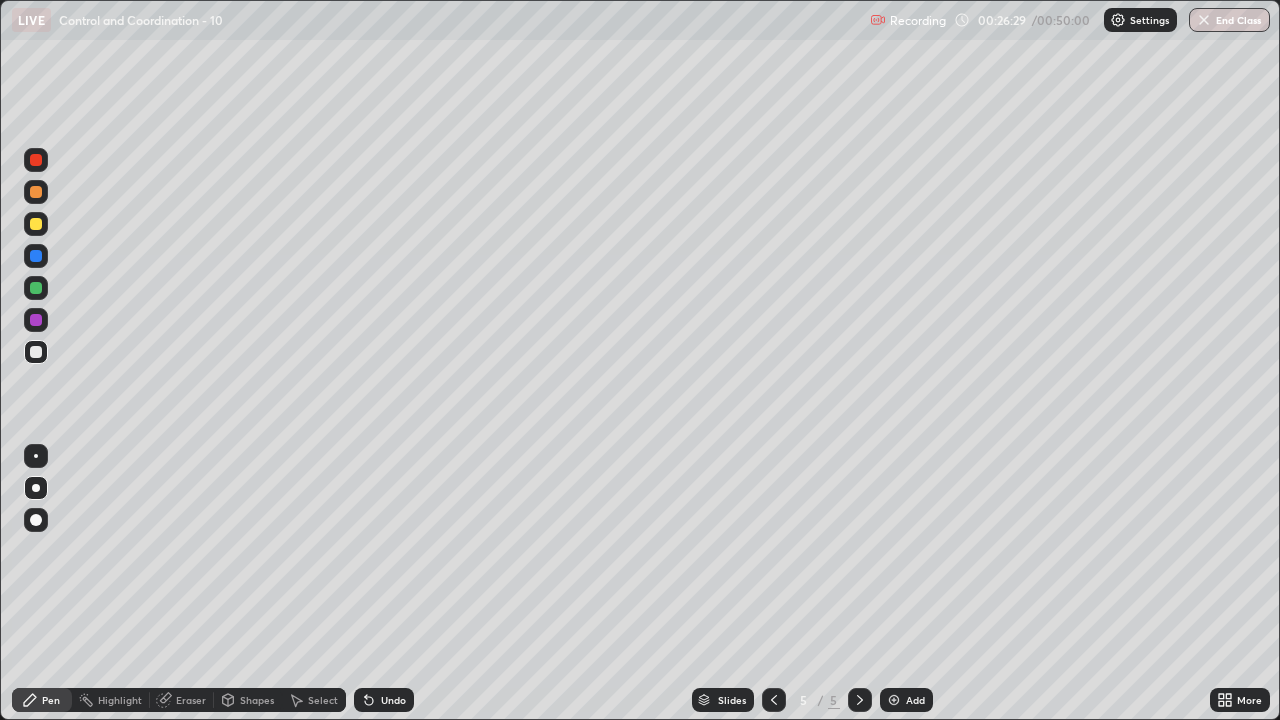 click on "Pen" at bounding box center (51, 700) 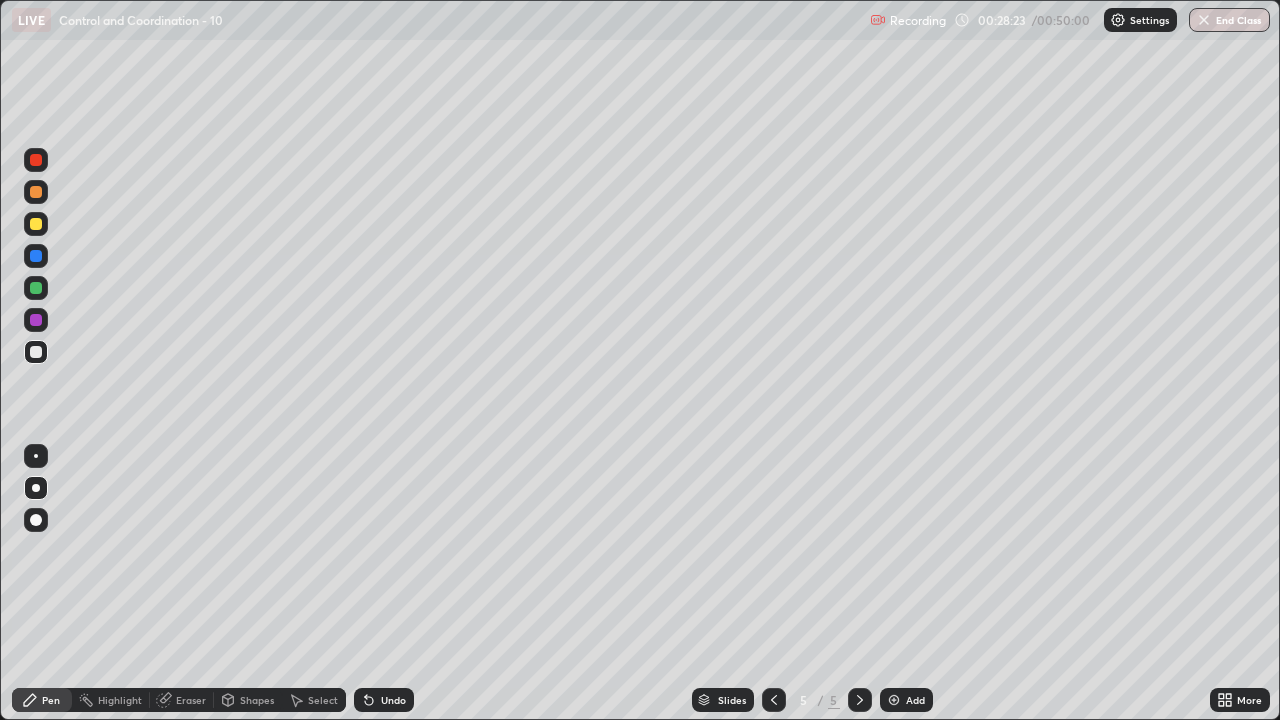 click at bounding box center [894, 700] 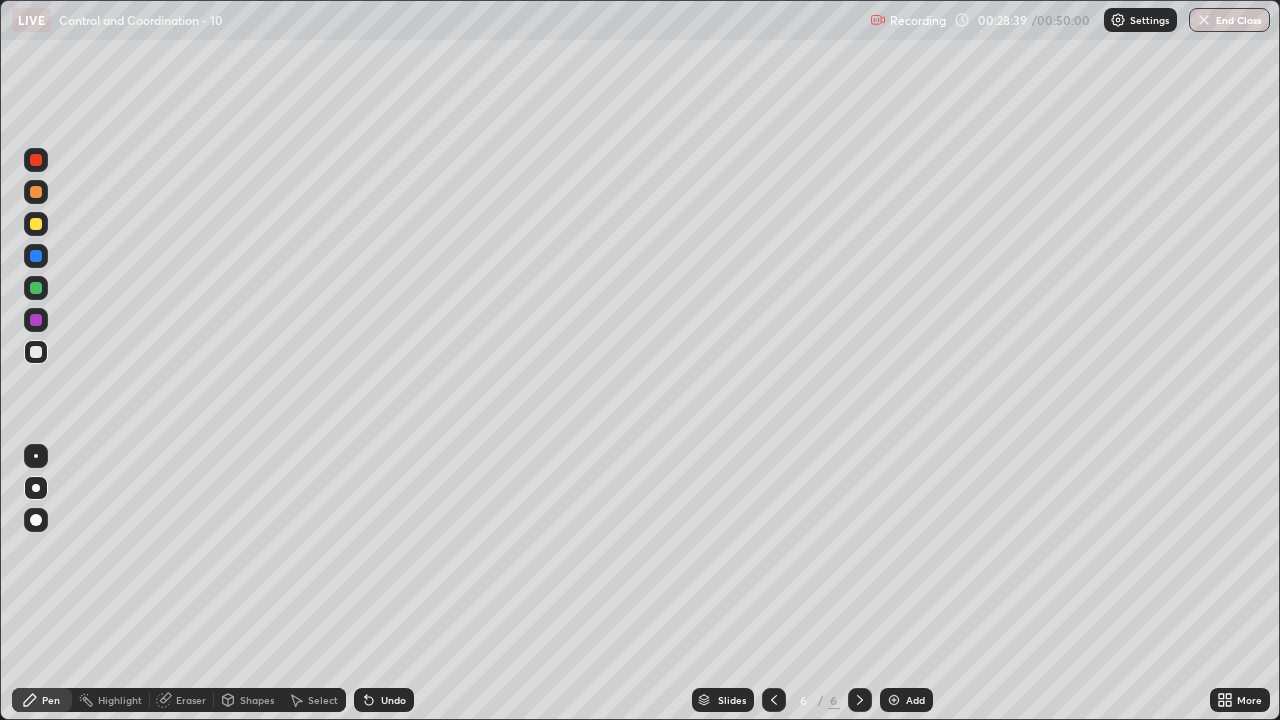 click at bounding box center (36, 224) 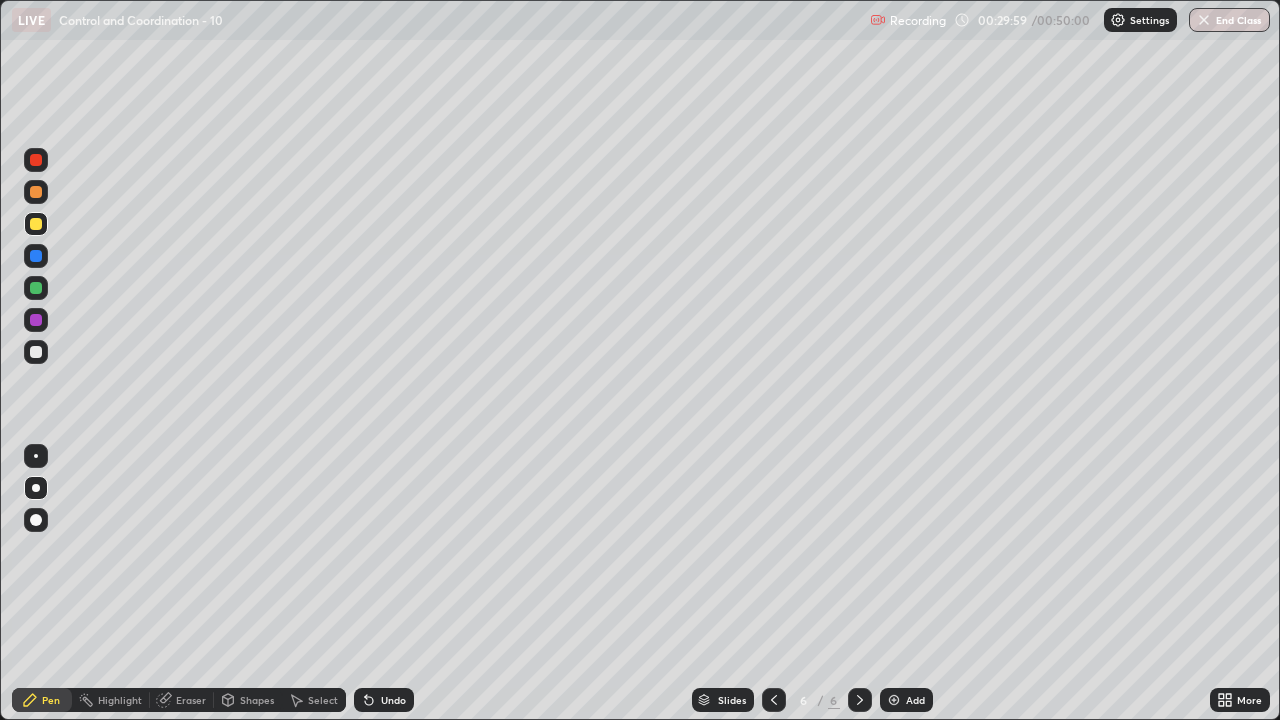 click on "Eraser" at bounding box center [182, 700] 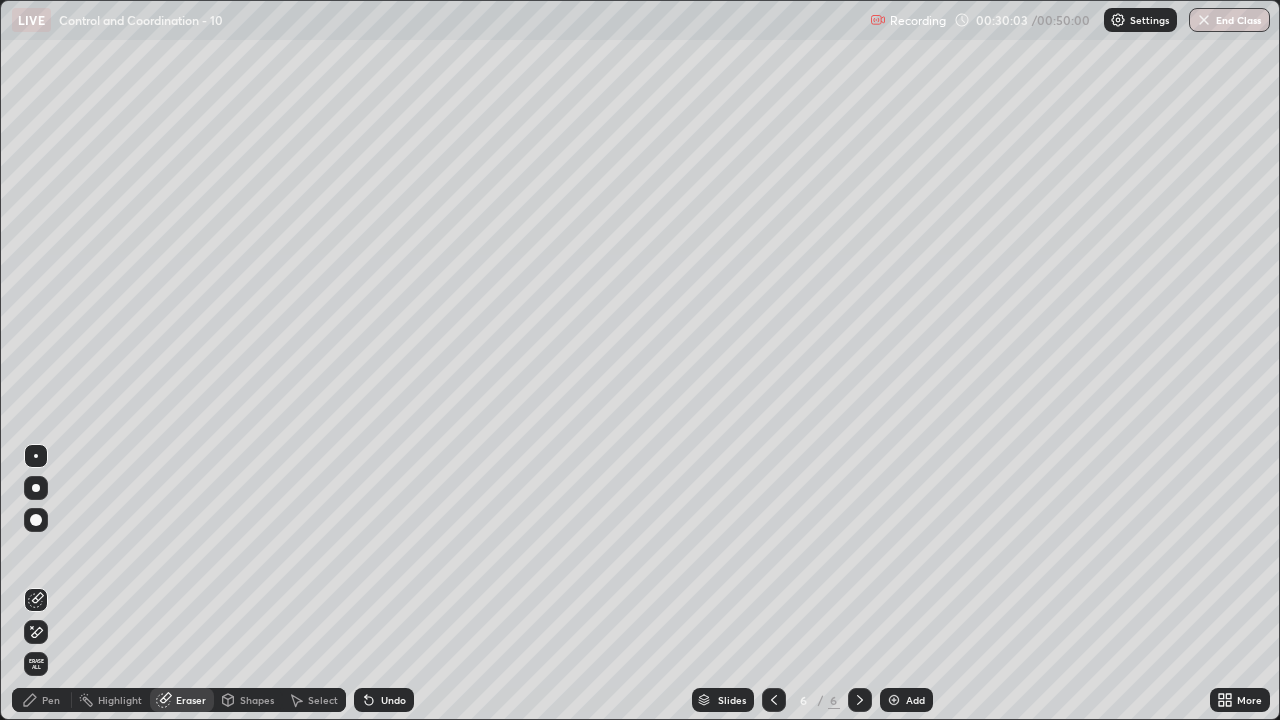 click on "Pen" at bounding box center (51, 700) 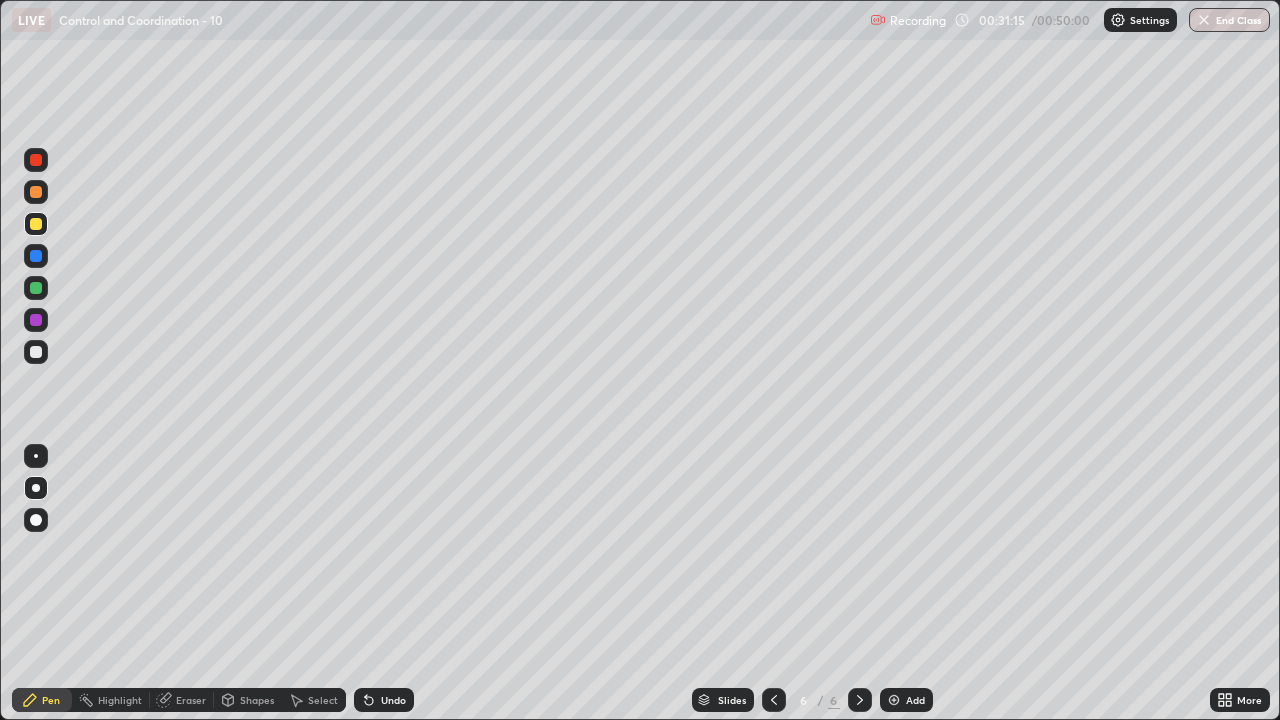 click on "Eraser" at bounding box center [191, 700] 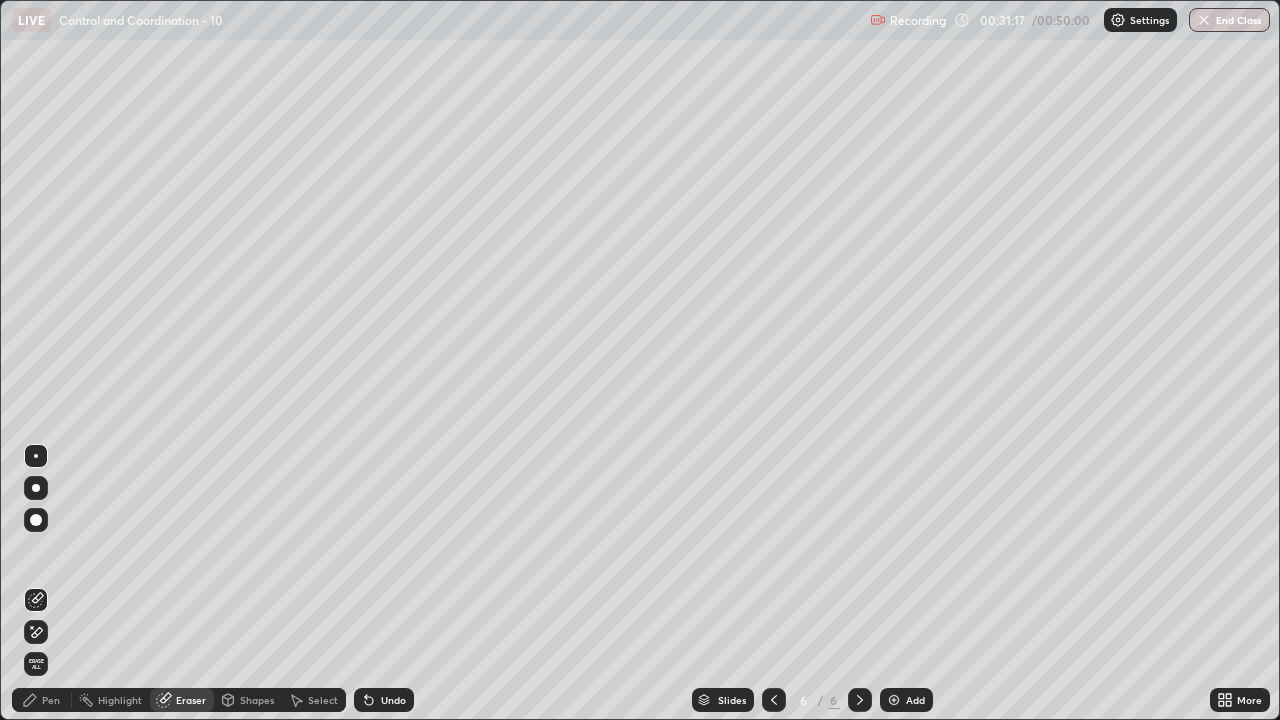 click on "Pen" at bounding box center (42, 700) 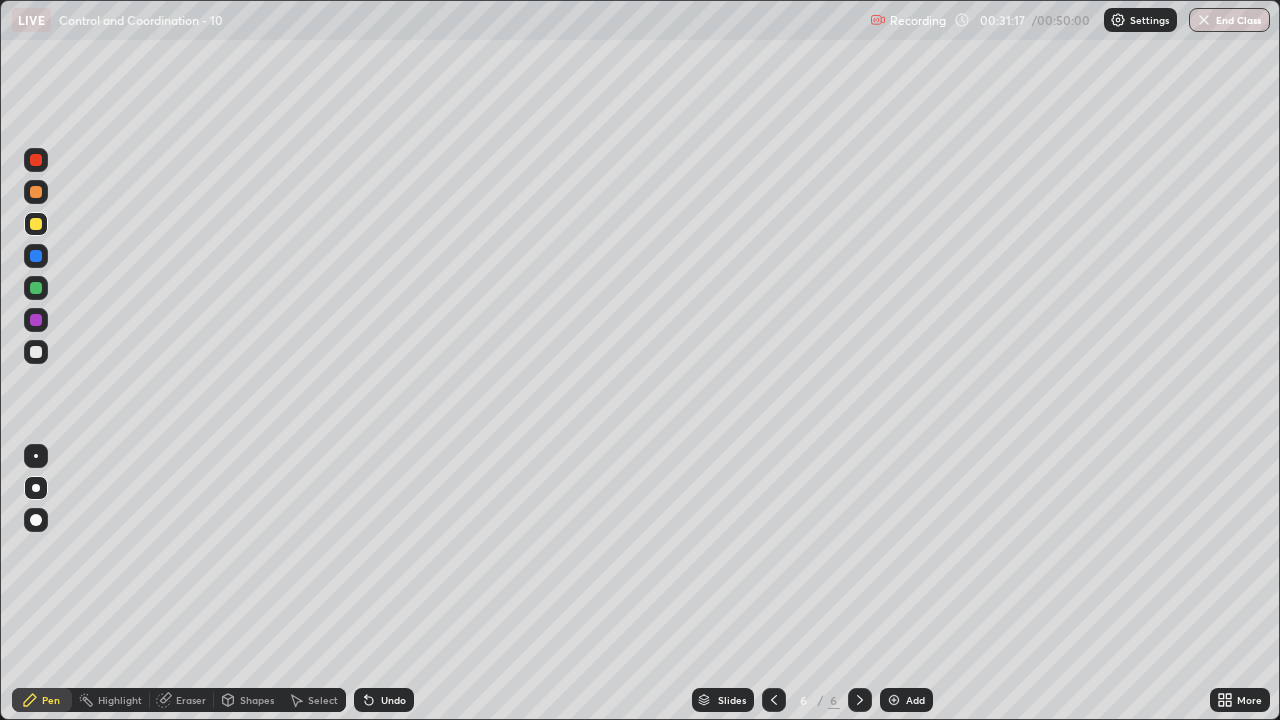 click on "Pen" at bounding box center (42, 700) 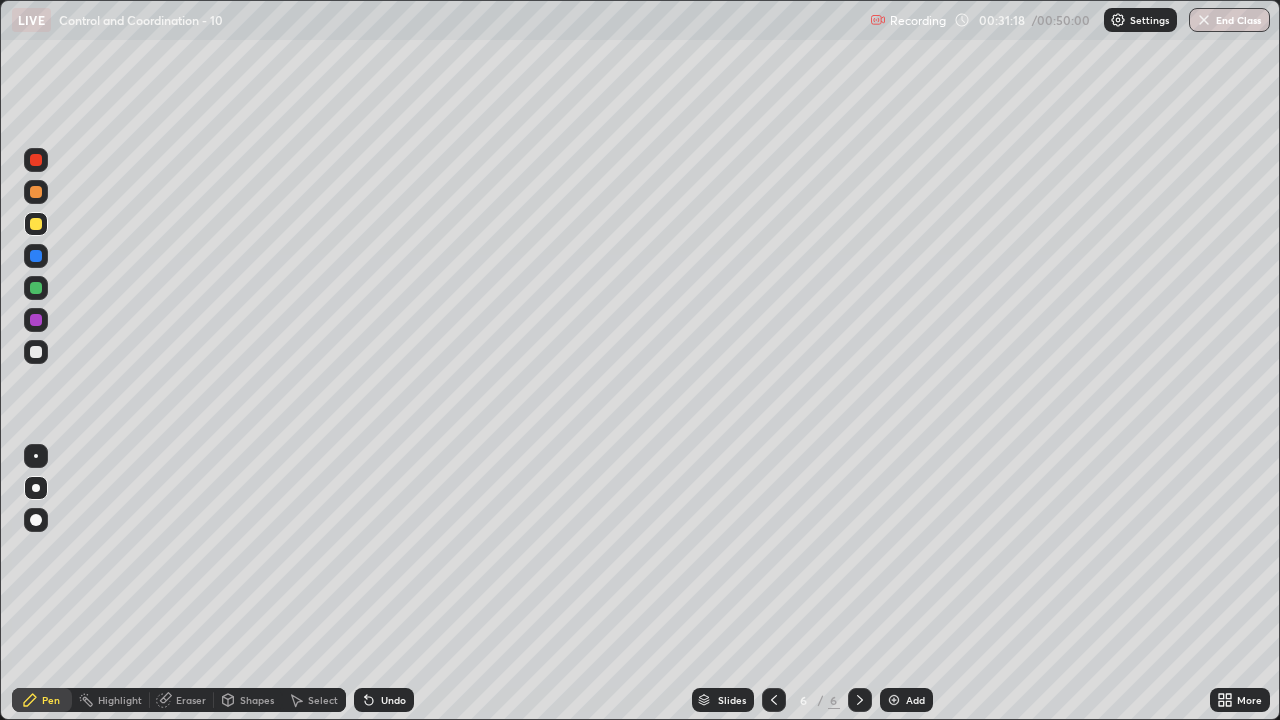 click on "Pen" at bounding box center (51, 700) 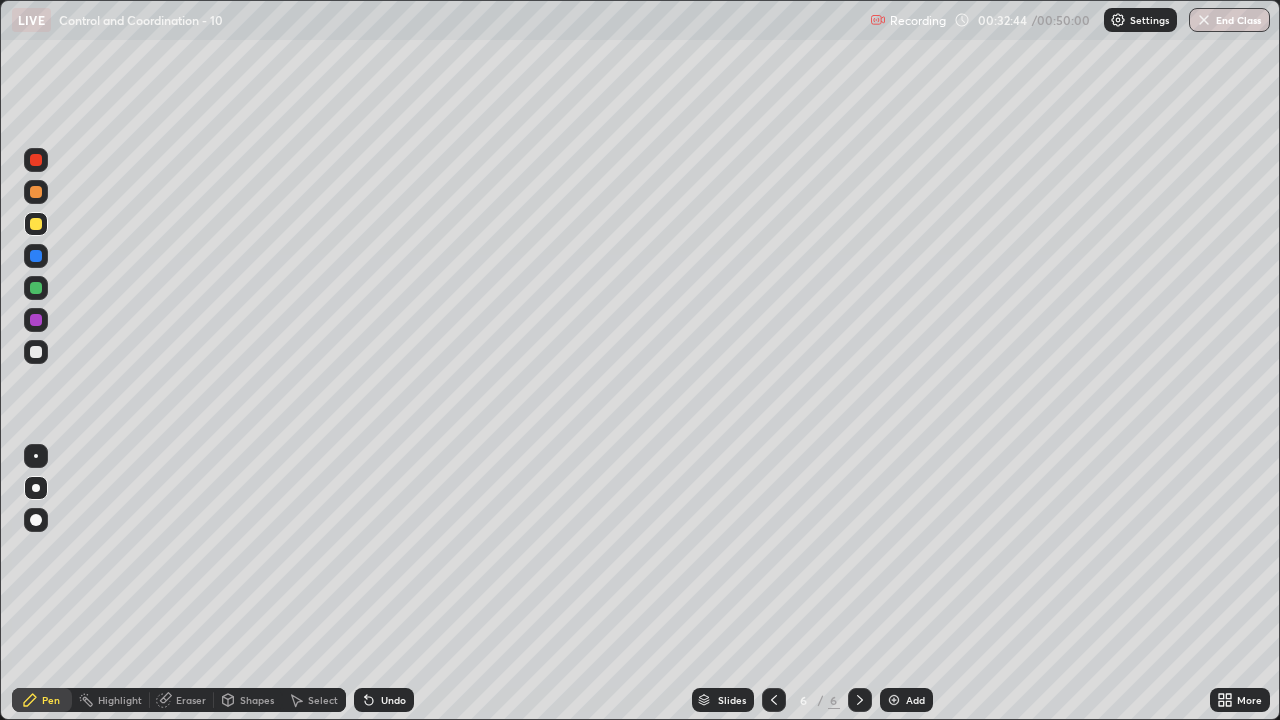 click on "Add" at bounding box center (906, 700) 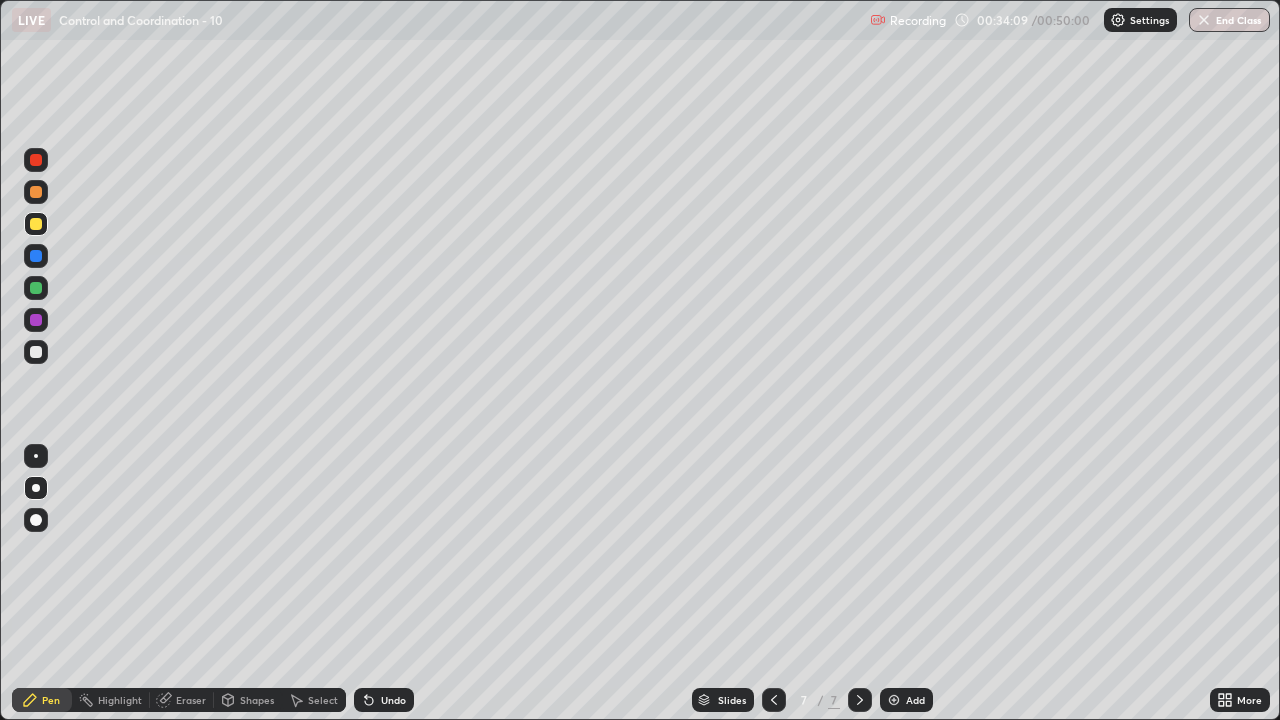 click on "Eraser" at bounding box center [191, 700] 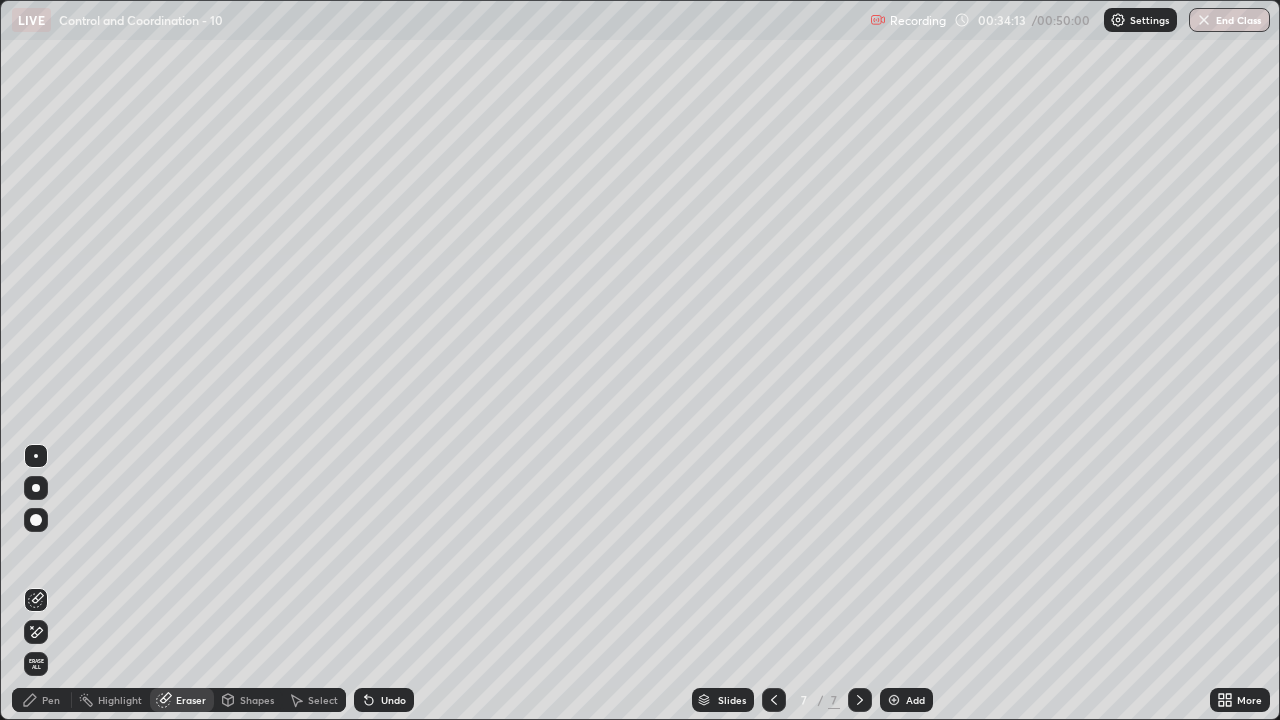 click on "Pen" at bounding box center [42, 700] 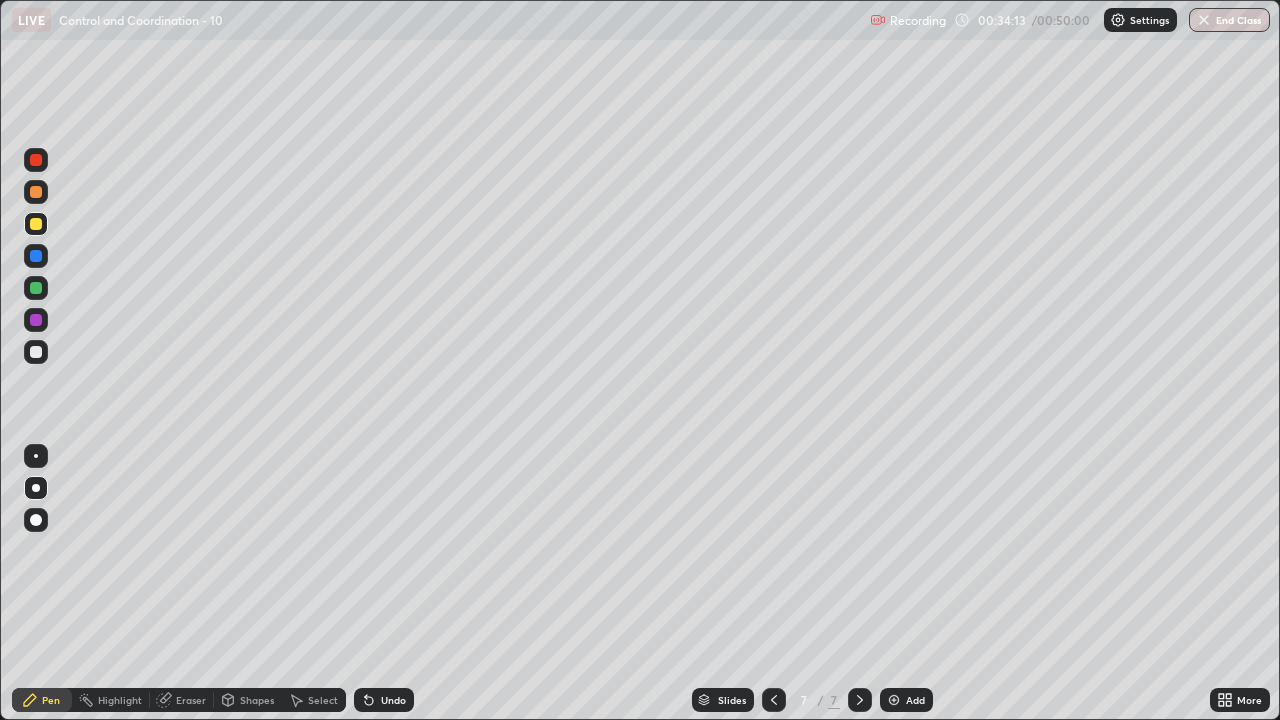 click on "Pen" at bounding box center [51, 700] 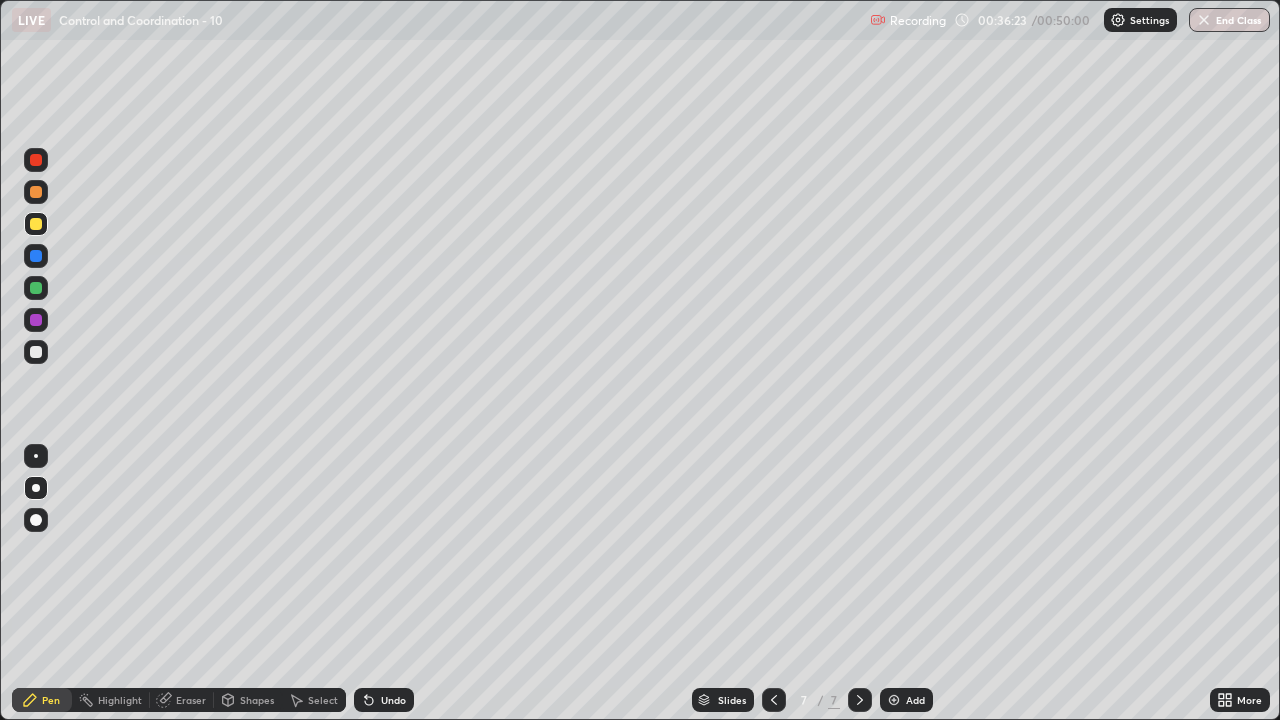 click at bounding box center (894, 700) 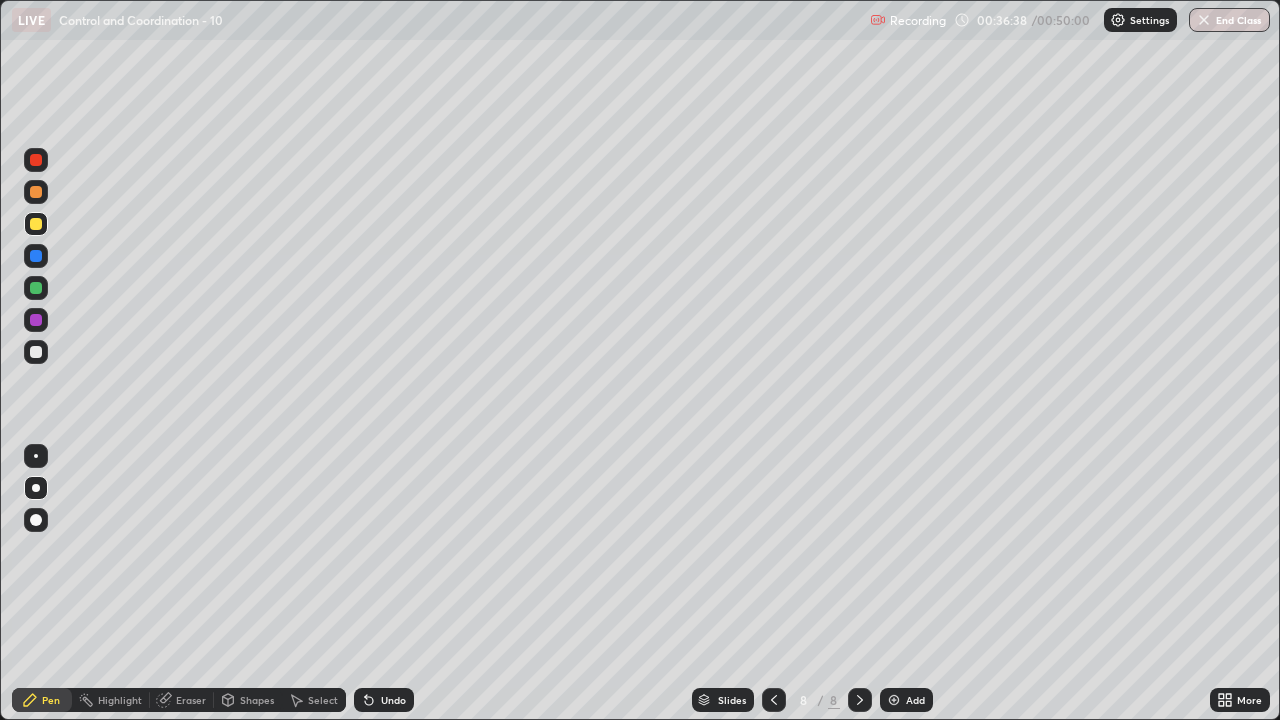click on "Eraser" at bounding box center [191, 700] 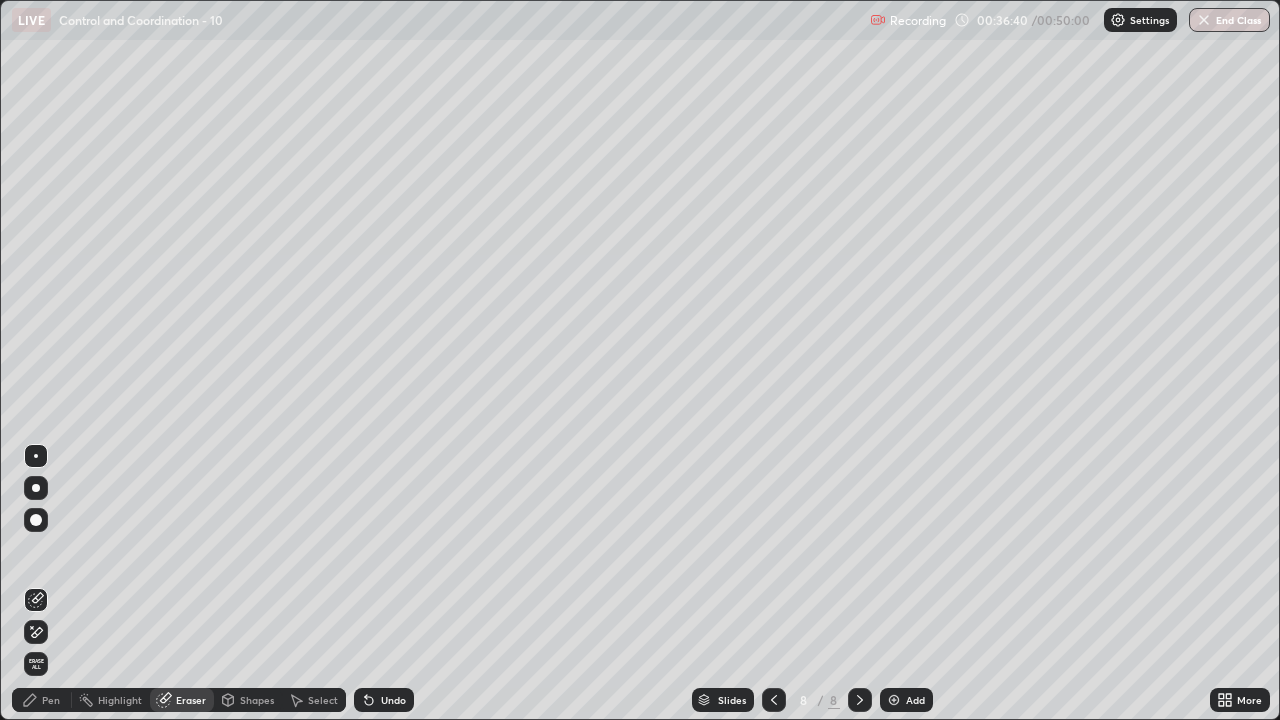 click on "Pen" at bounding box center (51, 700) 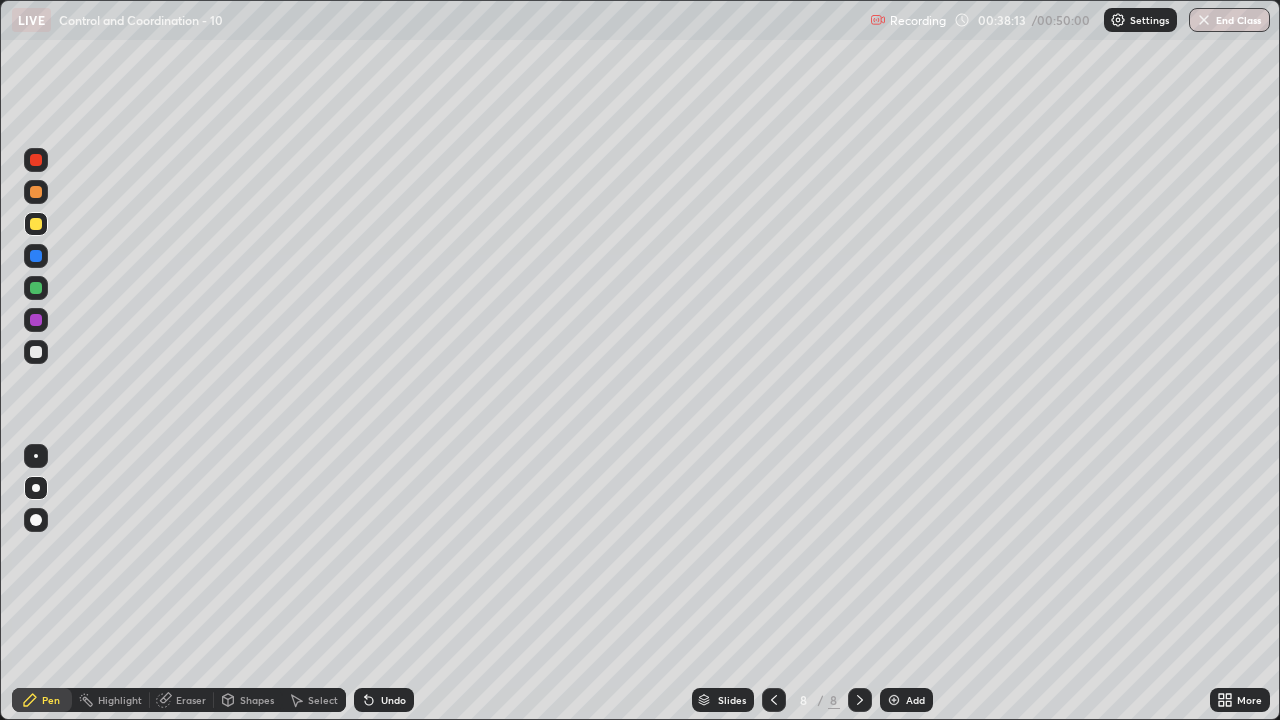 click at bounding box center [36, 160] 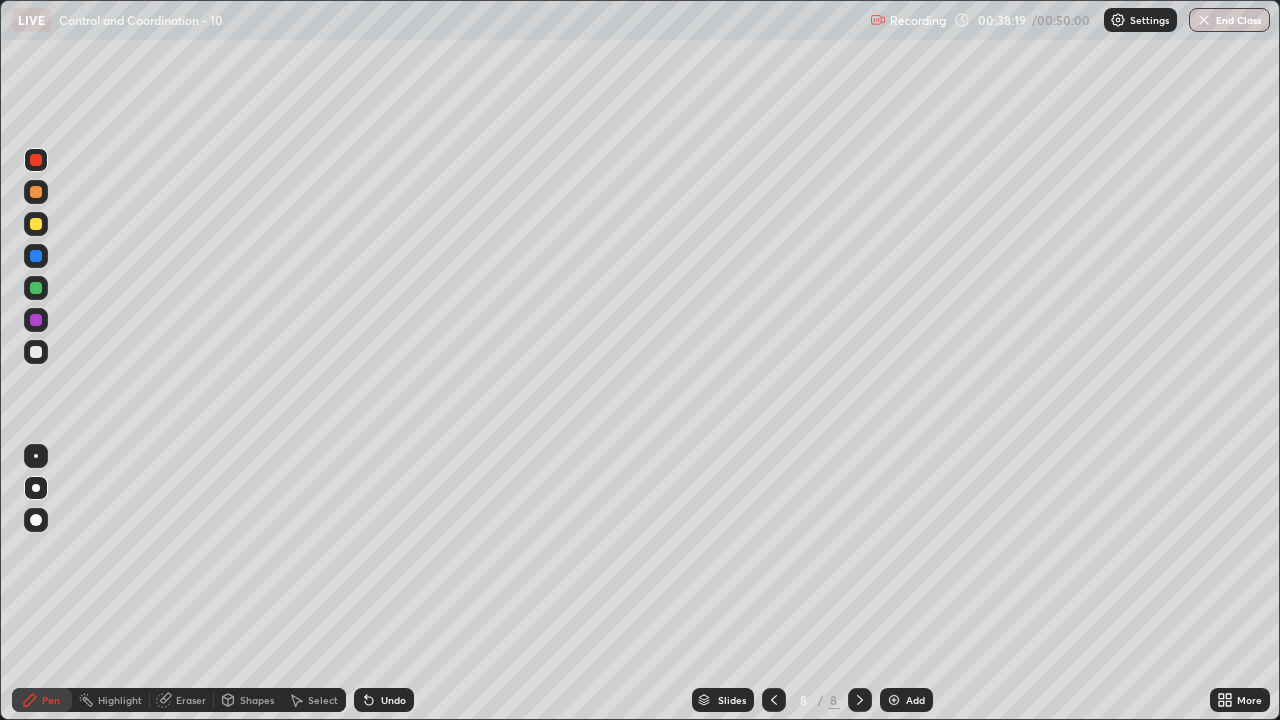click at bounding box center [36, 288] 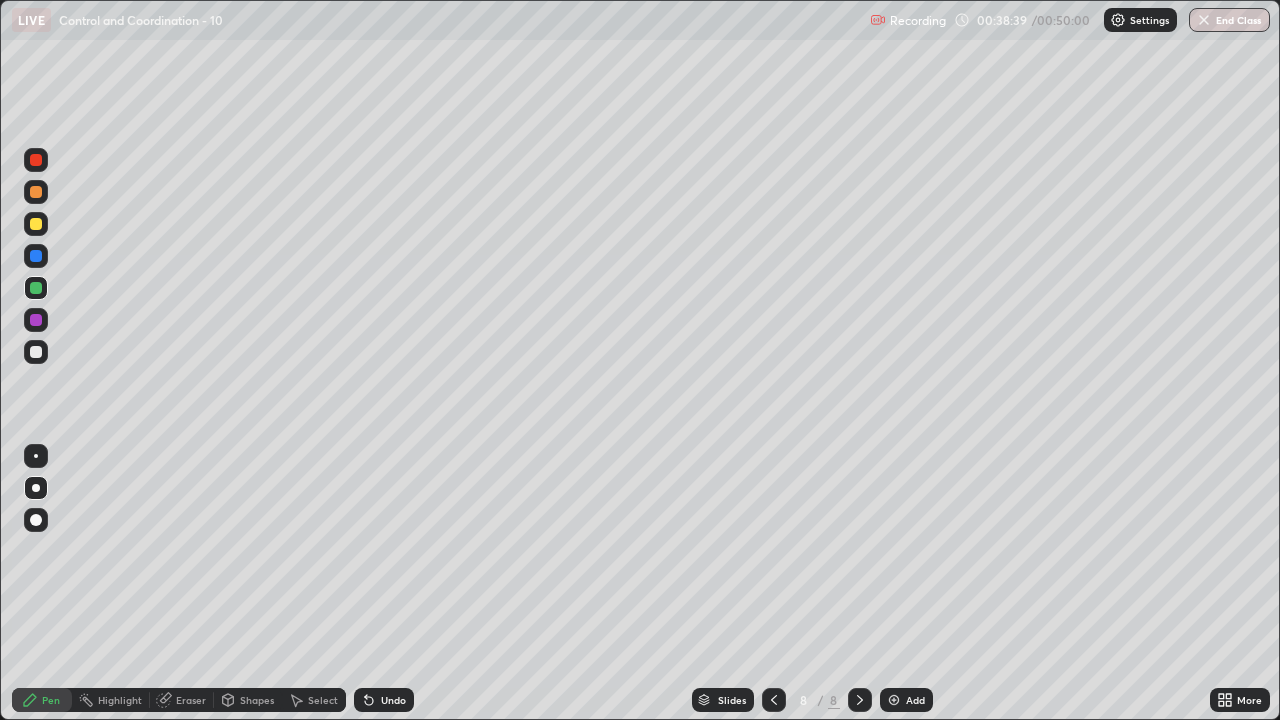 click at bounding box center (36, 320) 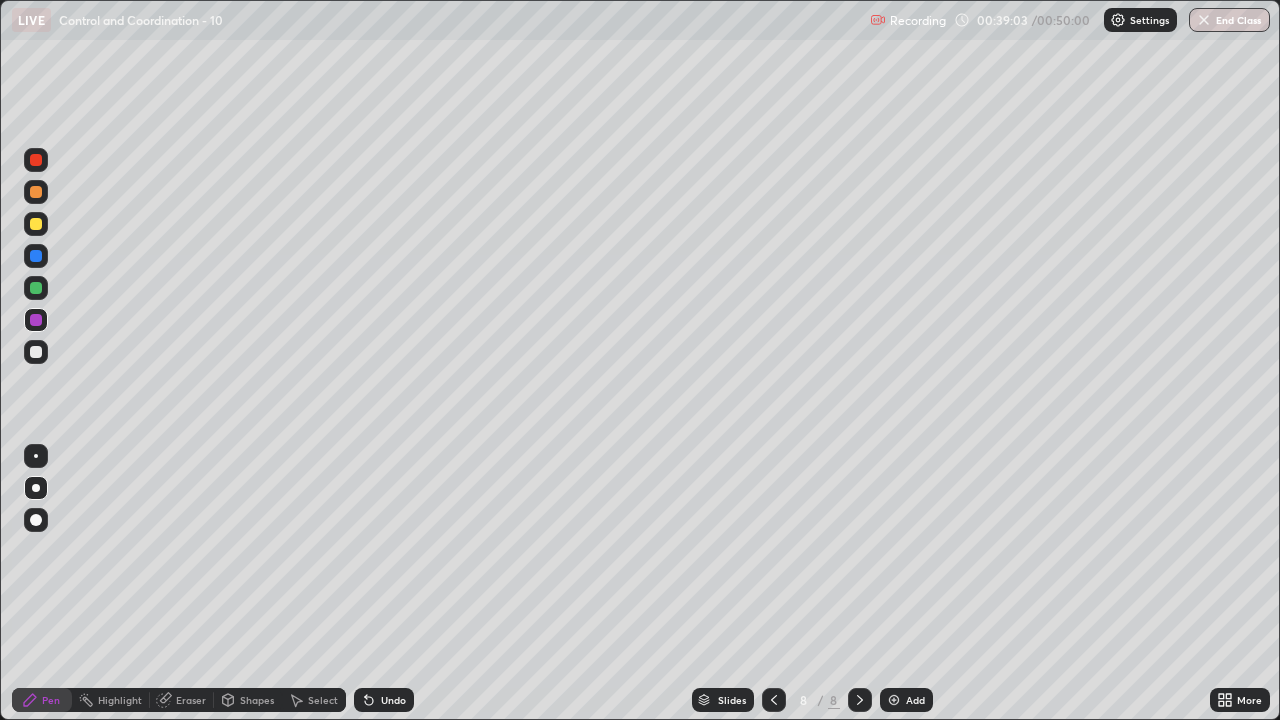 click at bounding box center (36, 352) 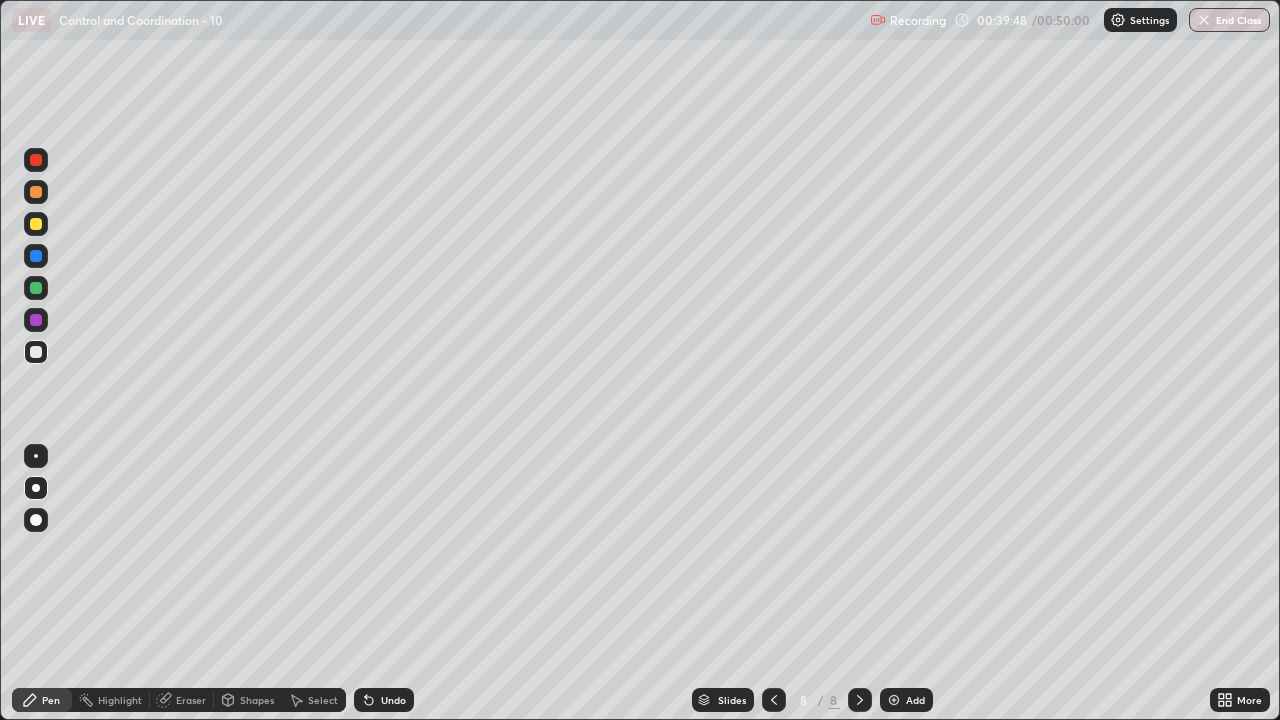 click at bounding box center (36, 288) 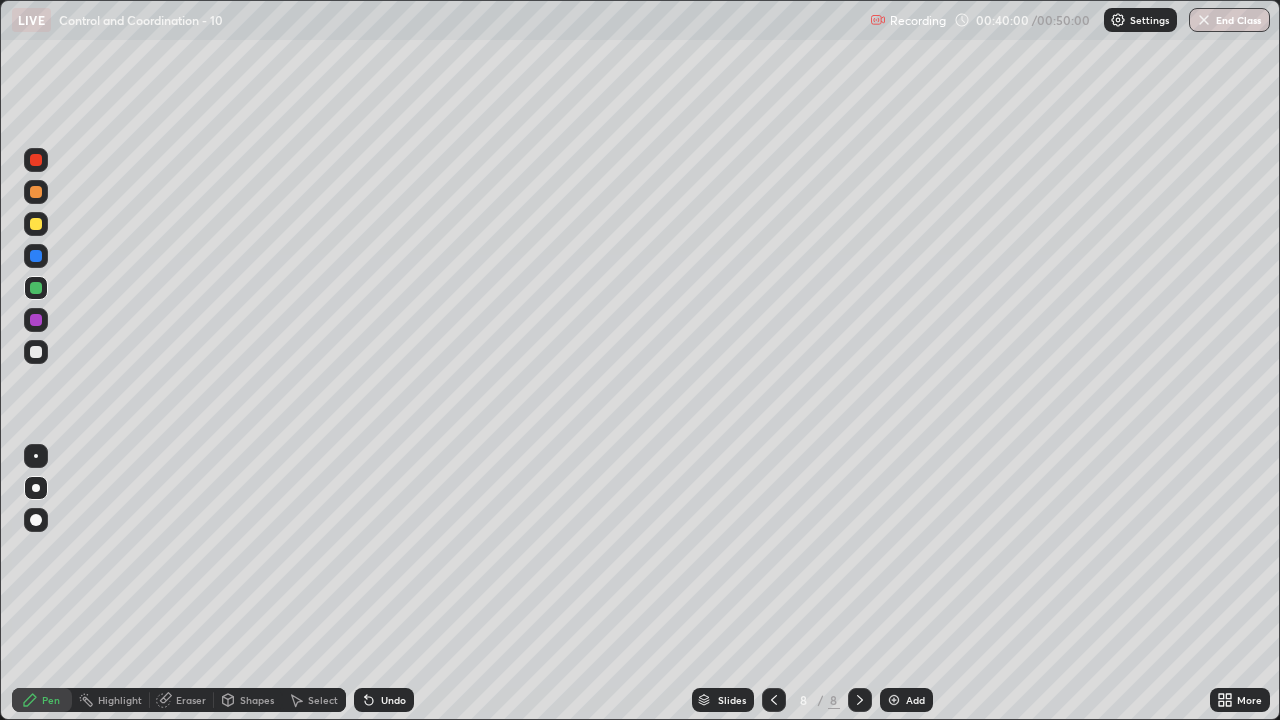 click at bounding box center (36, 224) 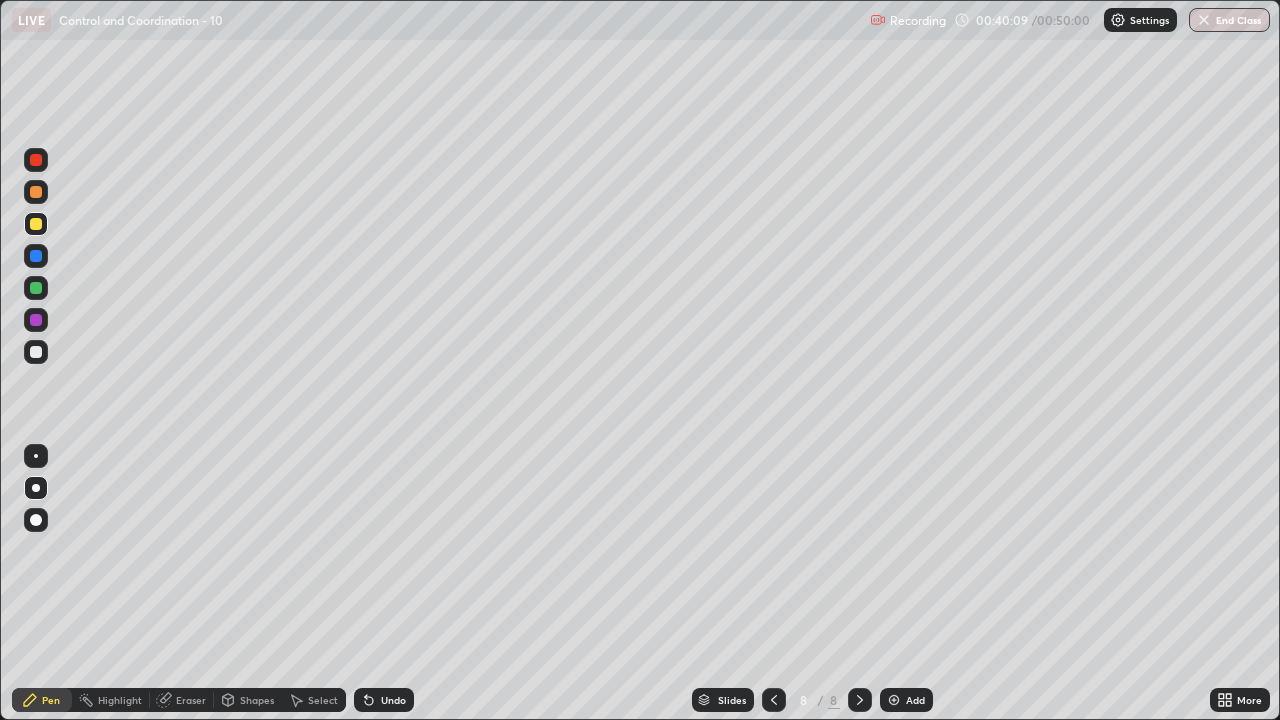 click at bounding box center (36, 288) 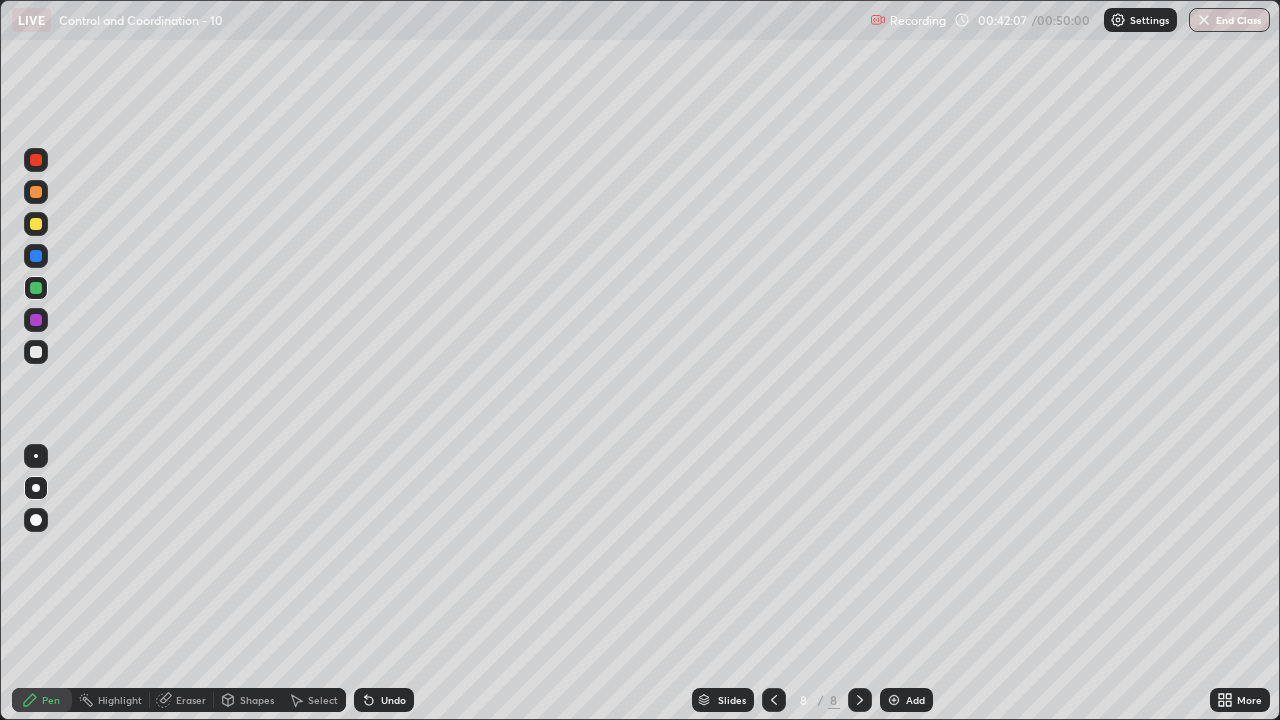 click at bounding box center [36, 224] 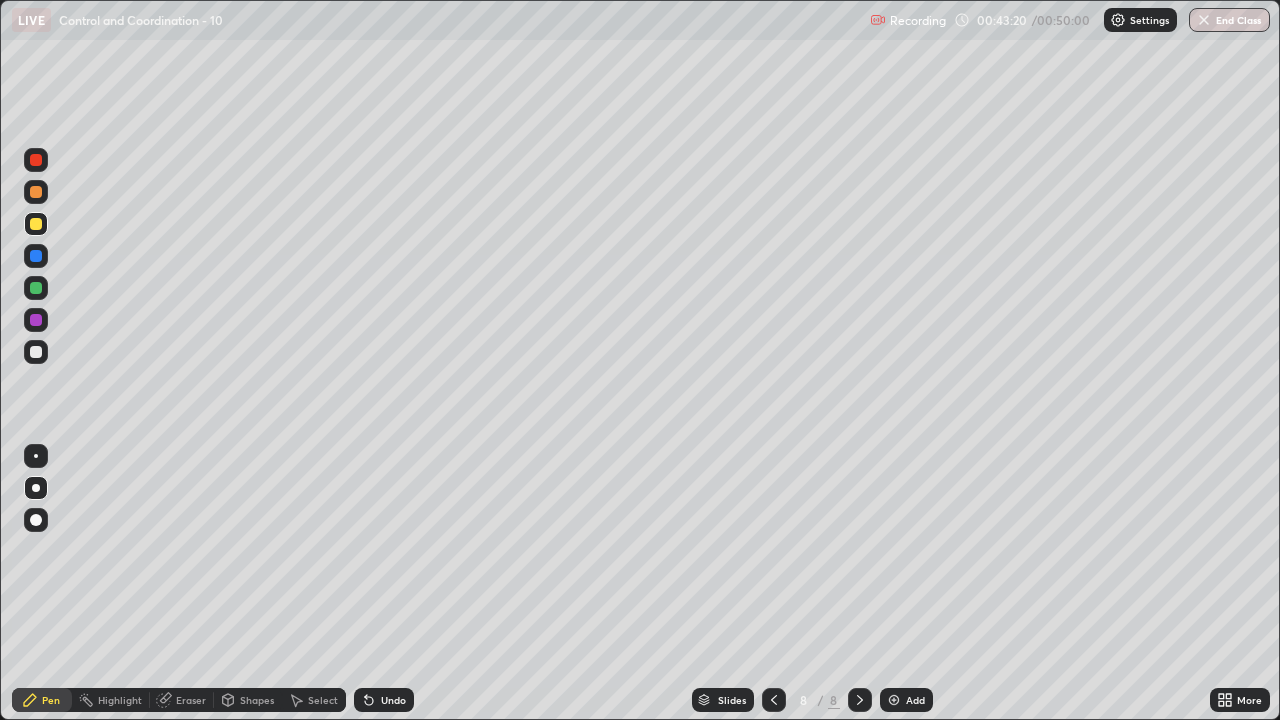 click on "Eraser" at bounding box center (191, 700) 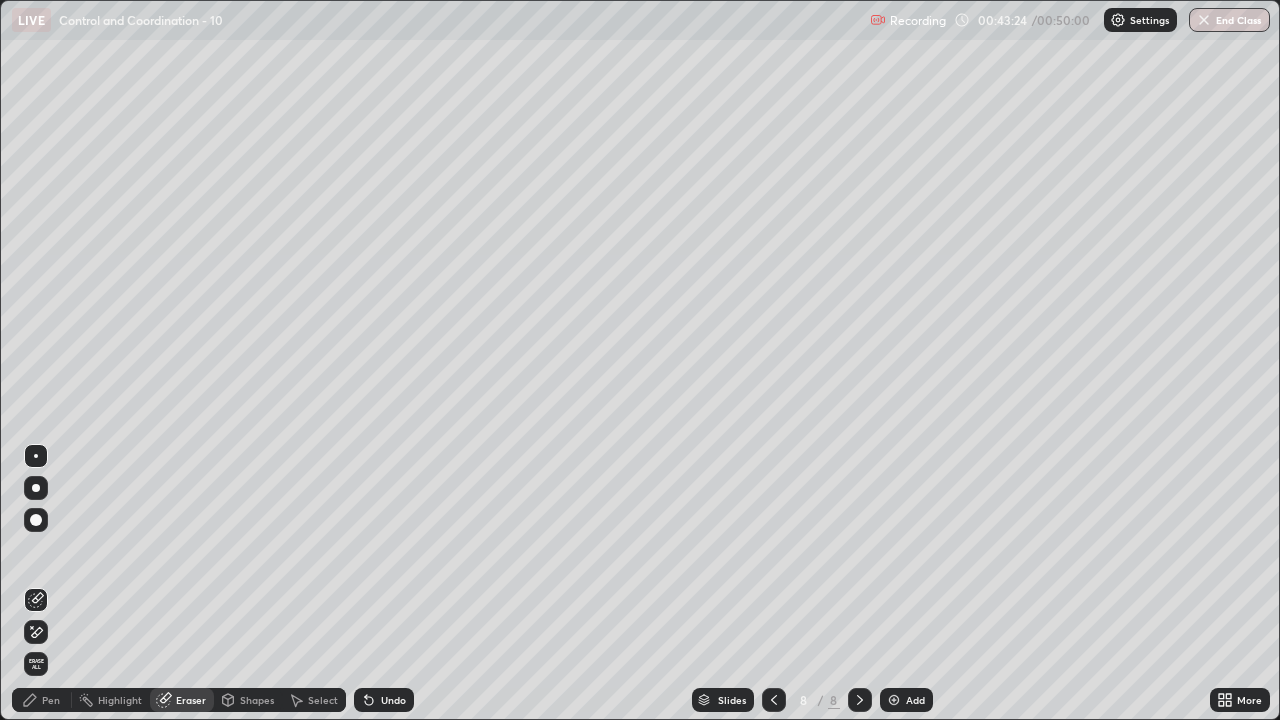 click on "Pen" at bounding box center [42, 700] 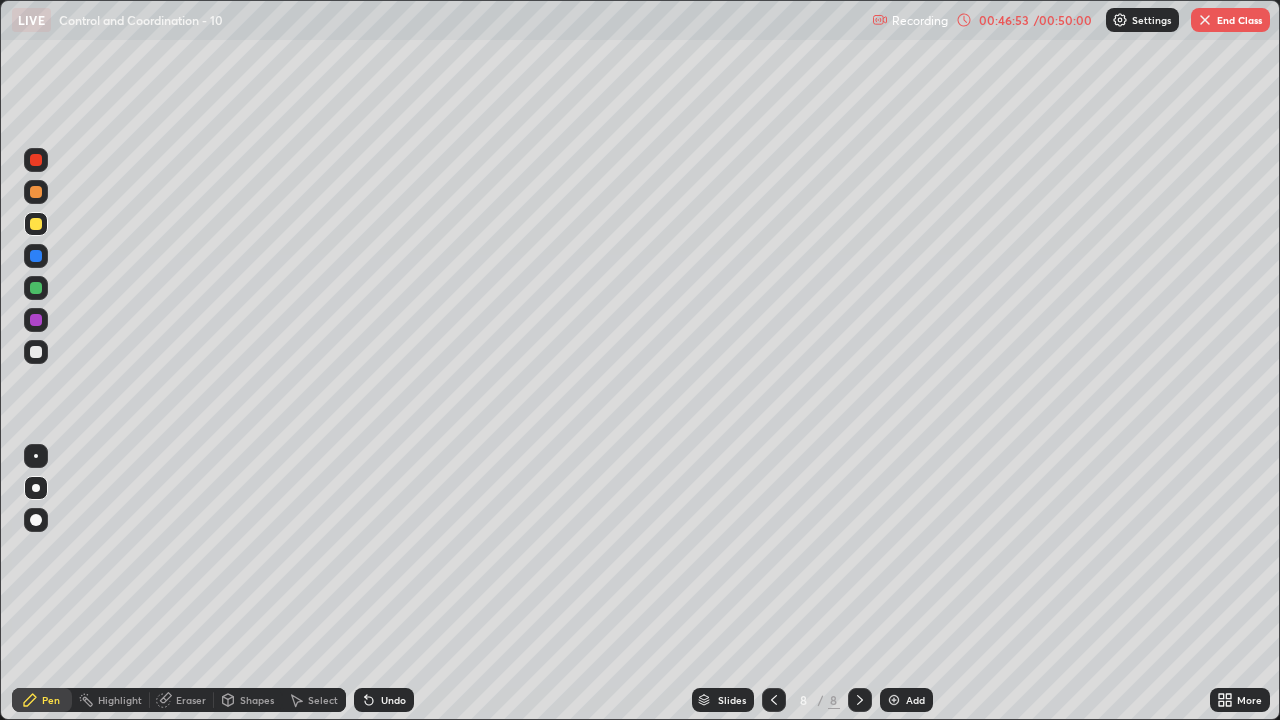 click on "End Class" at bounding box center [1230, 20] 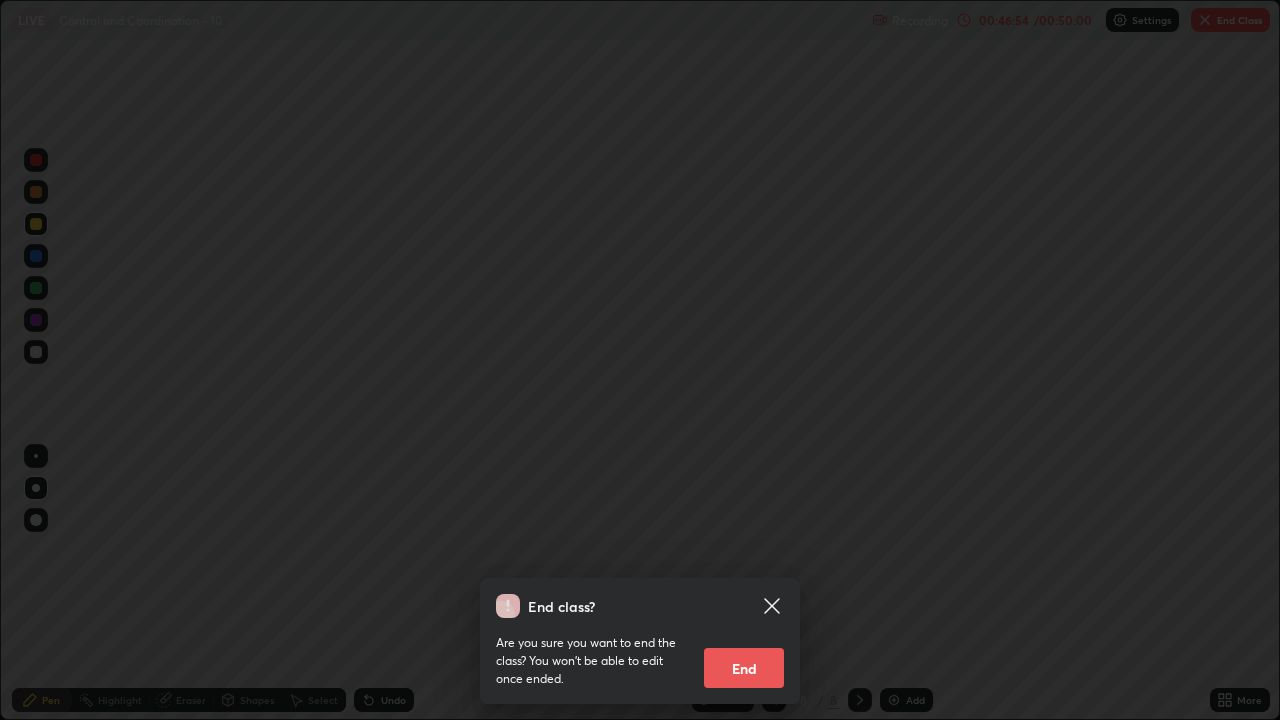 click on "End" at bounding box center (744, 668) 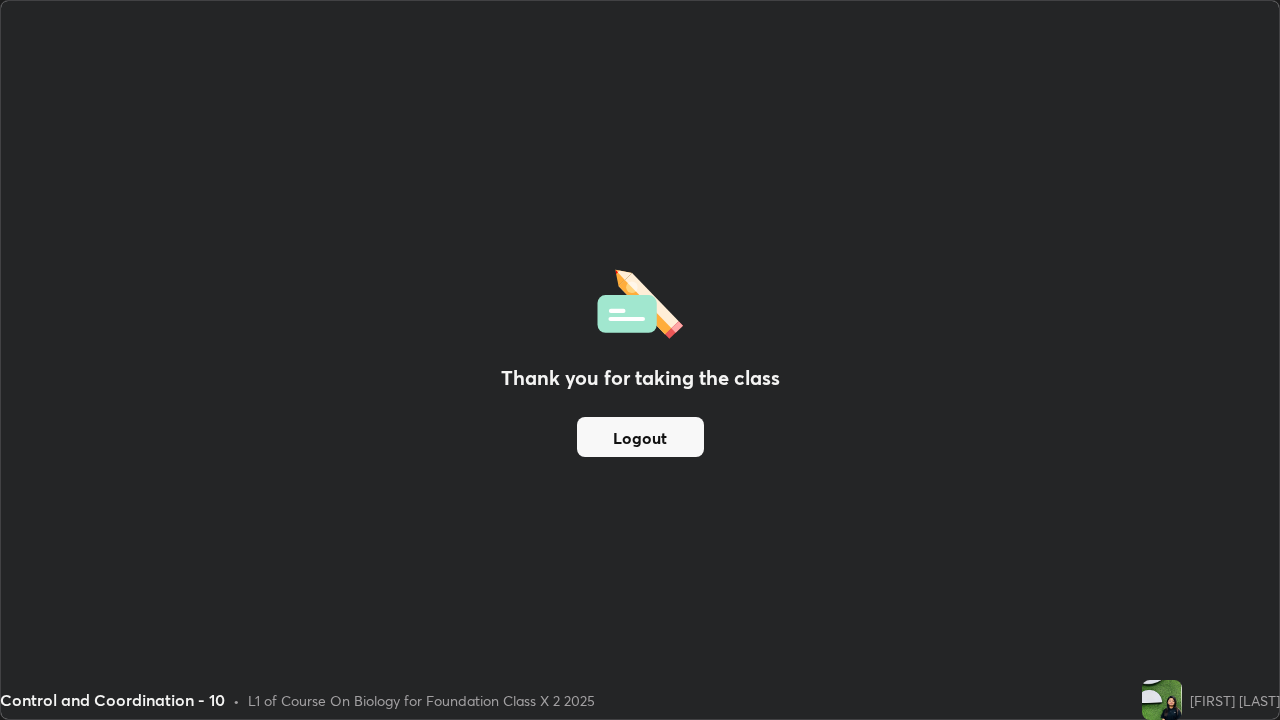 click on "Logout" at bounding box center (640, 437) 